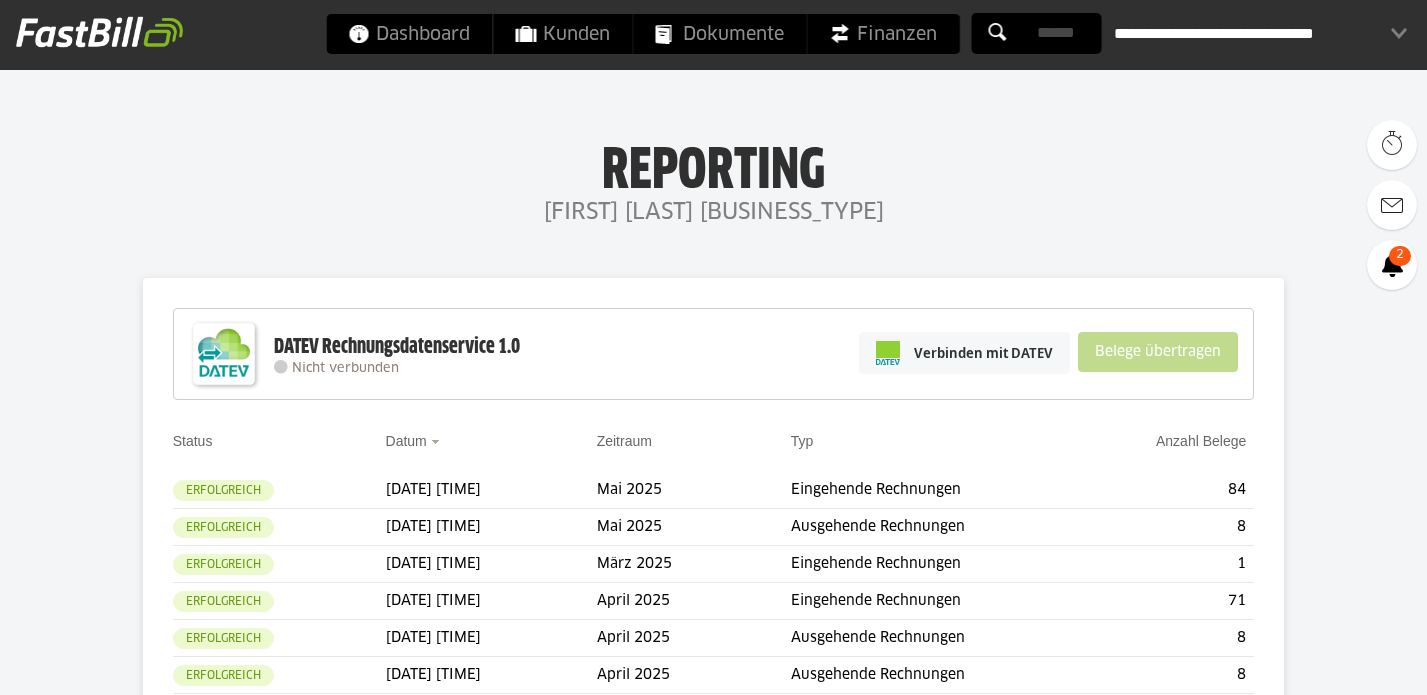 scroll, scrollTop: 0, scrollLeft: 0, axis: both 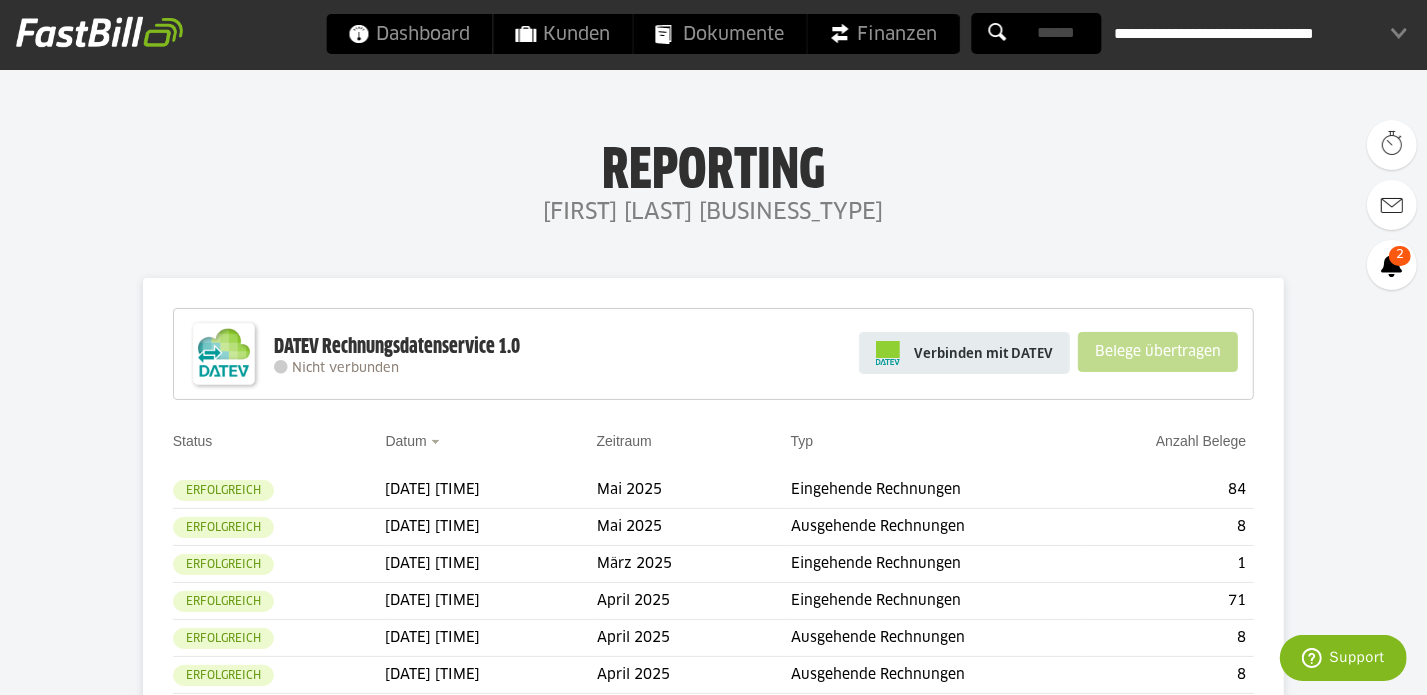 click on "Verbinden mit DATEV" at bounding box center (983, 353) 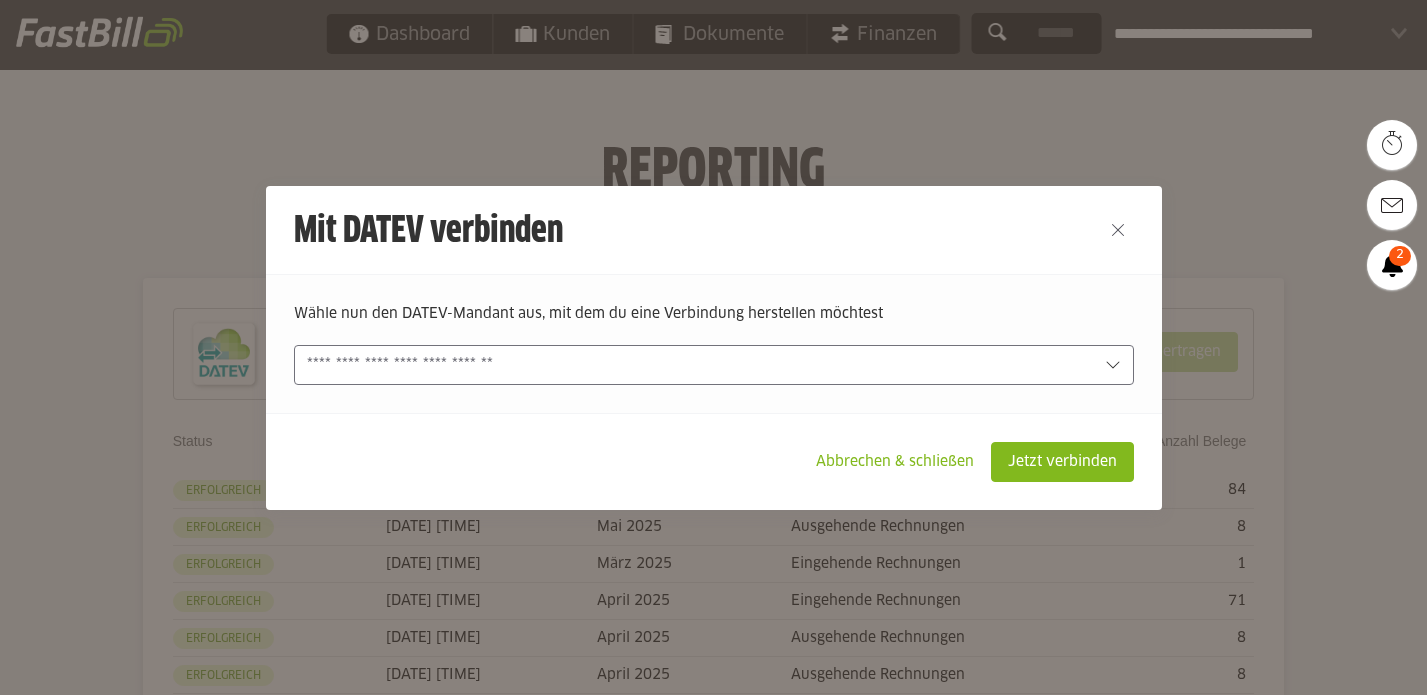 scroll, scrollTop: 0, scrollLeft: 0, axis: both 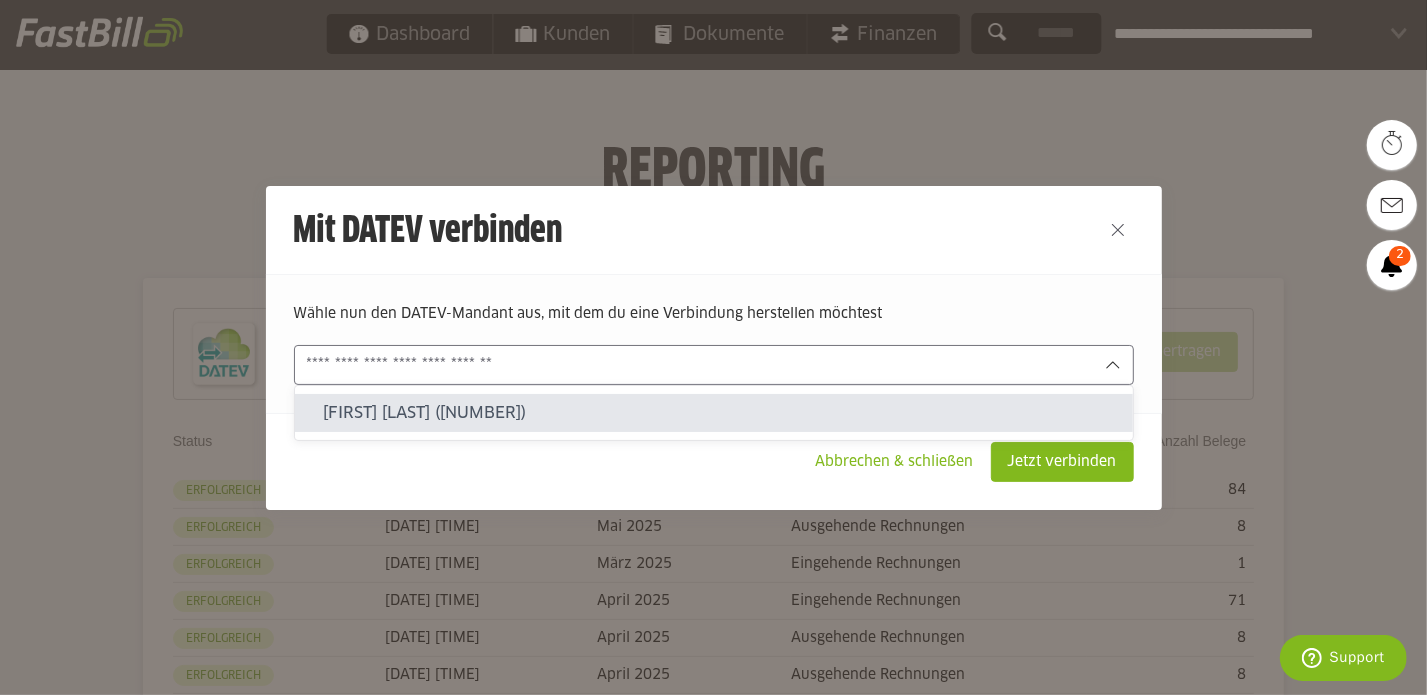 click 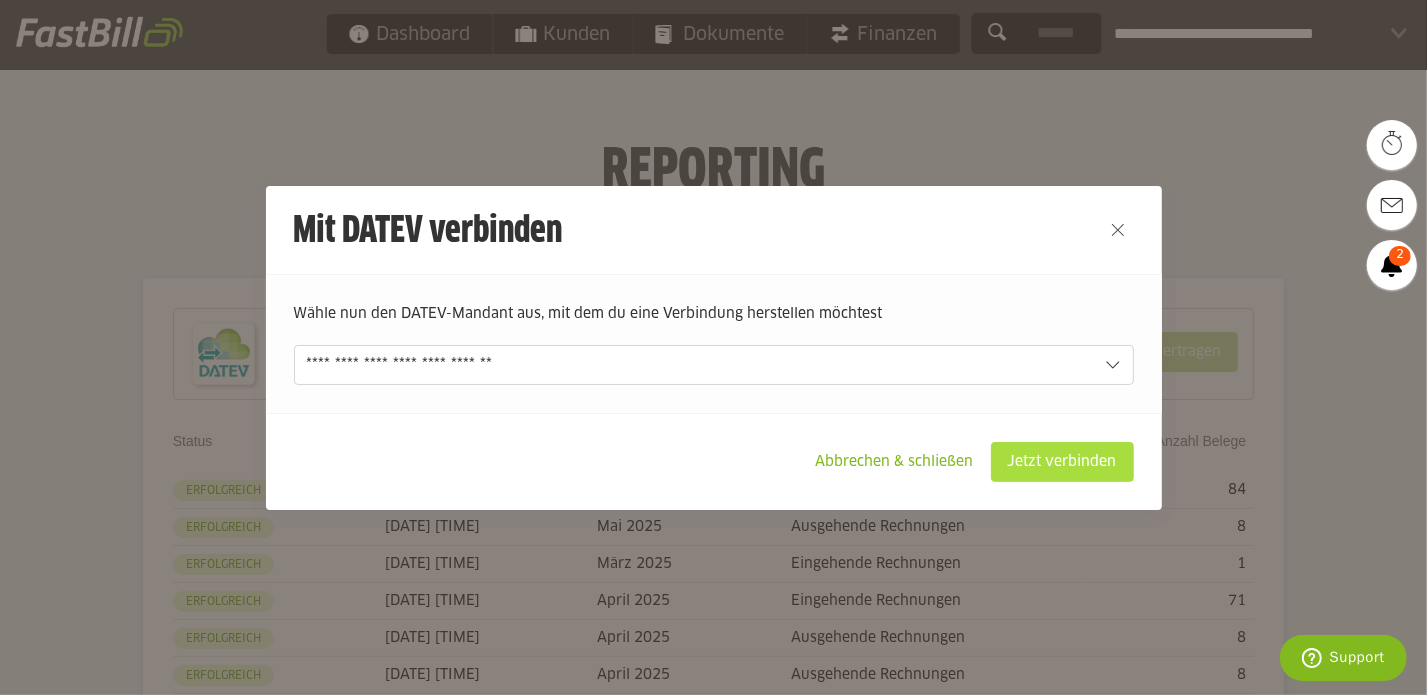 click on "Jetzt verbinden" at bounding box center (1062, 462) 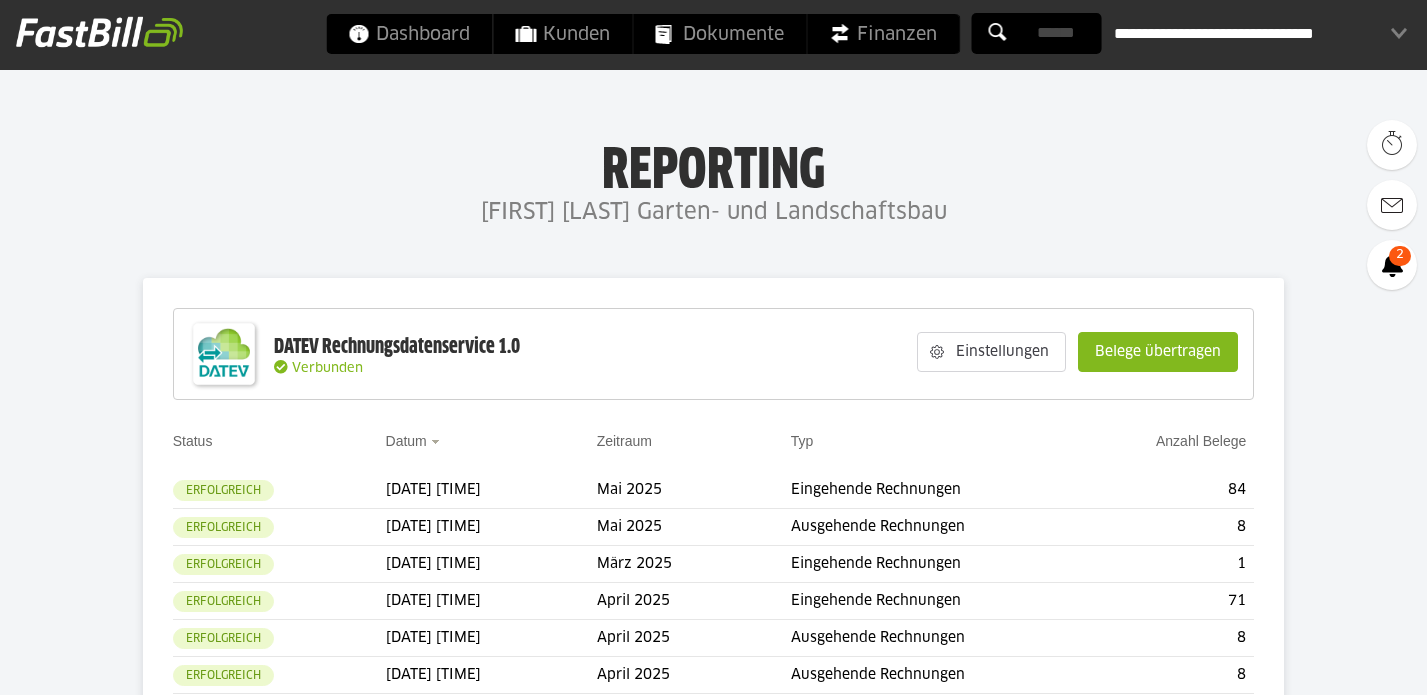 scroll, scrollTop: 0, scrollLeft: 0, axis: both 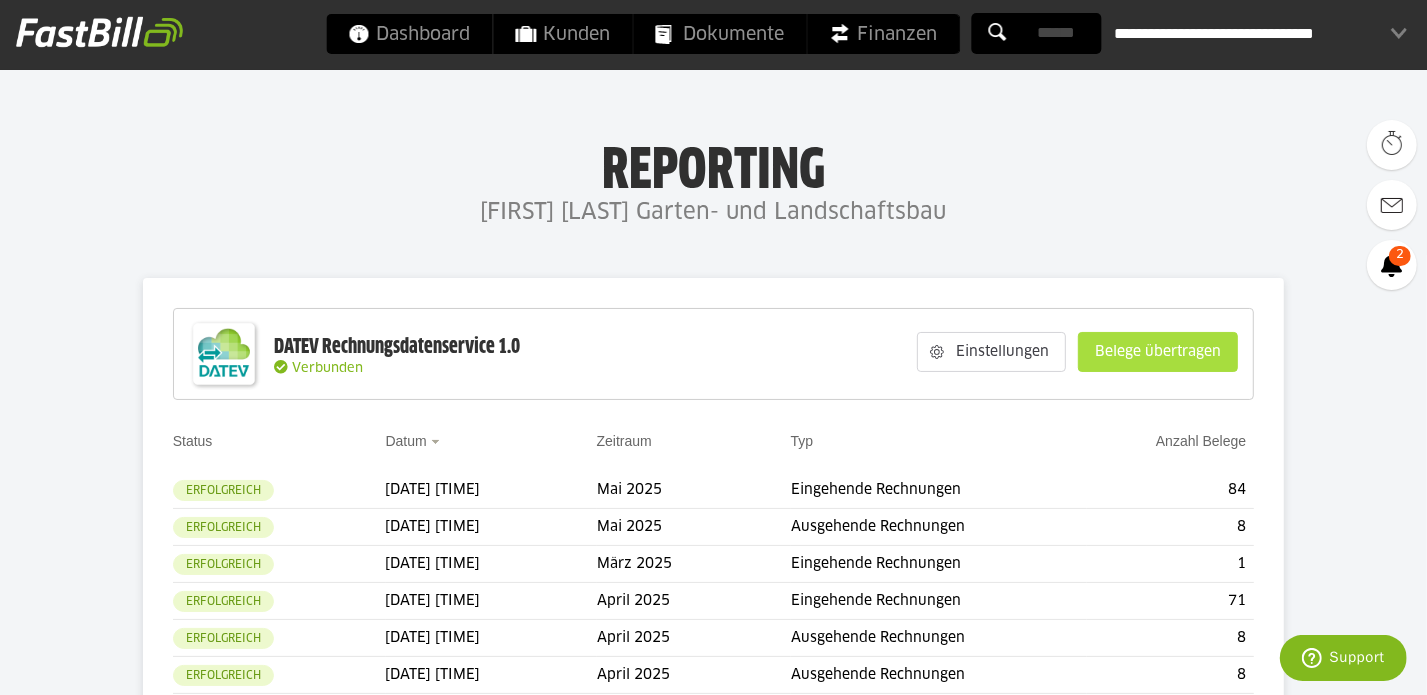 click on "Belege übertragen" at bounding box center (1158, 352) 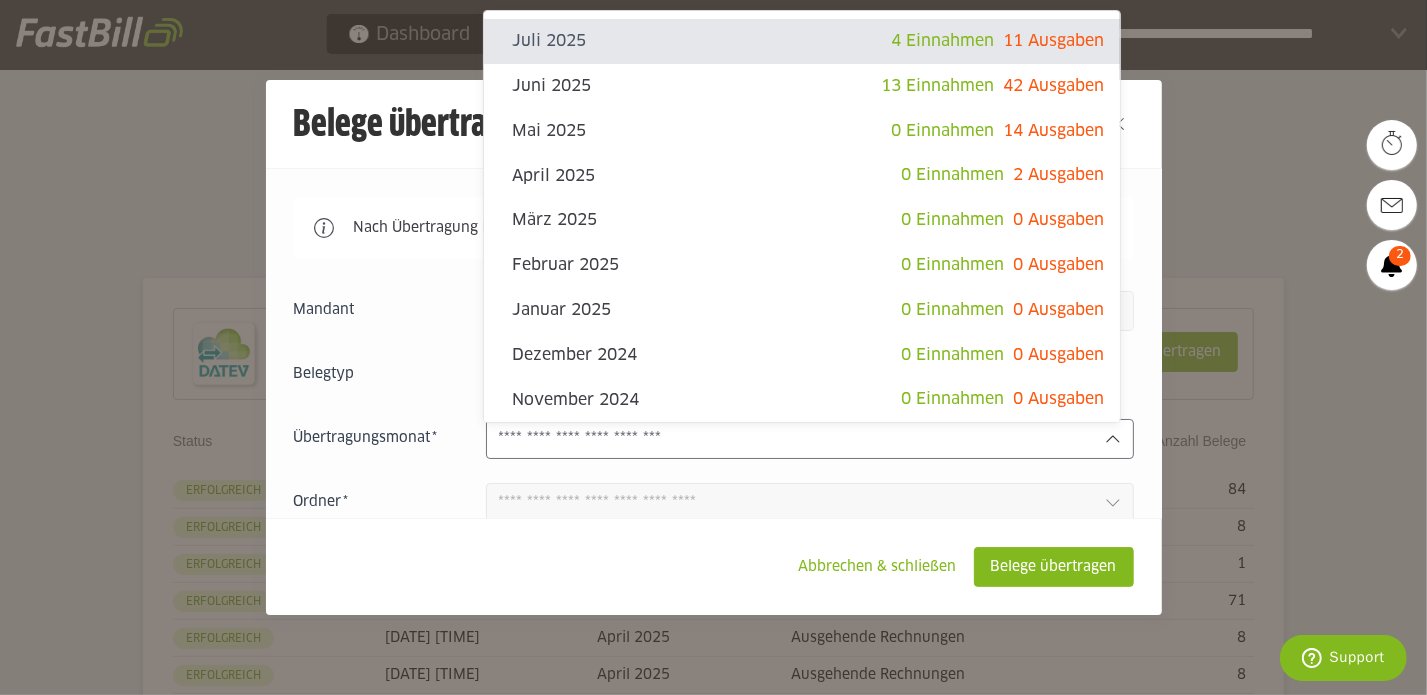 click 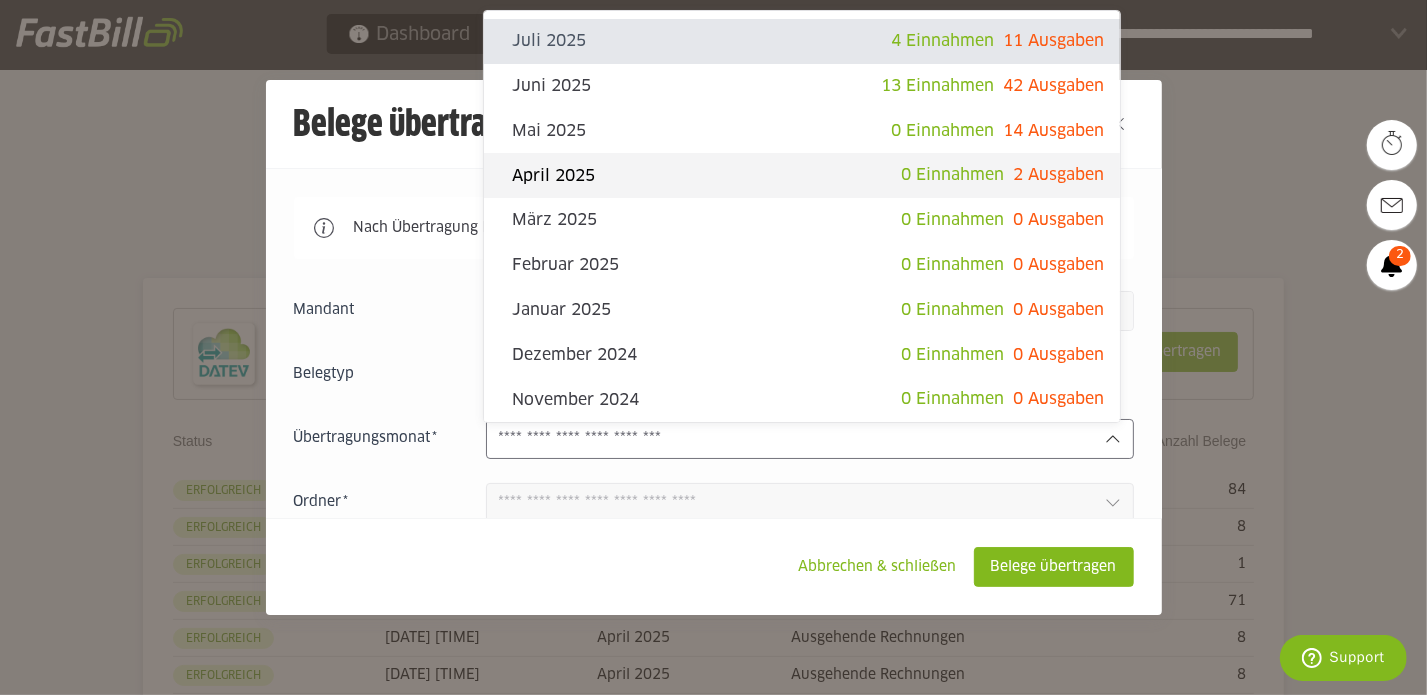 click on "0 Einnahmen" 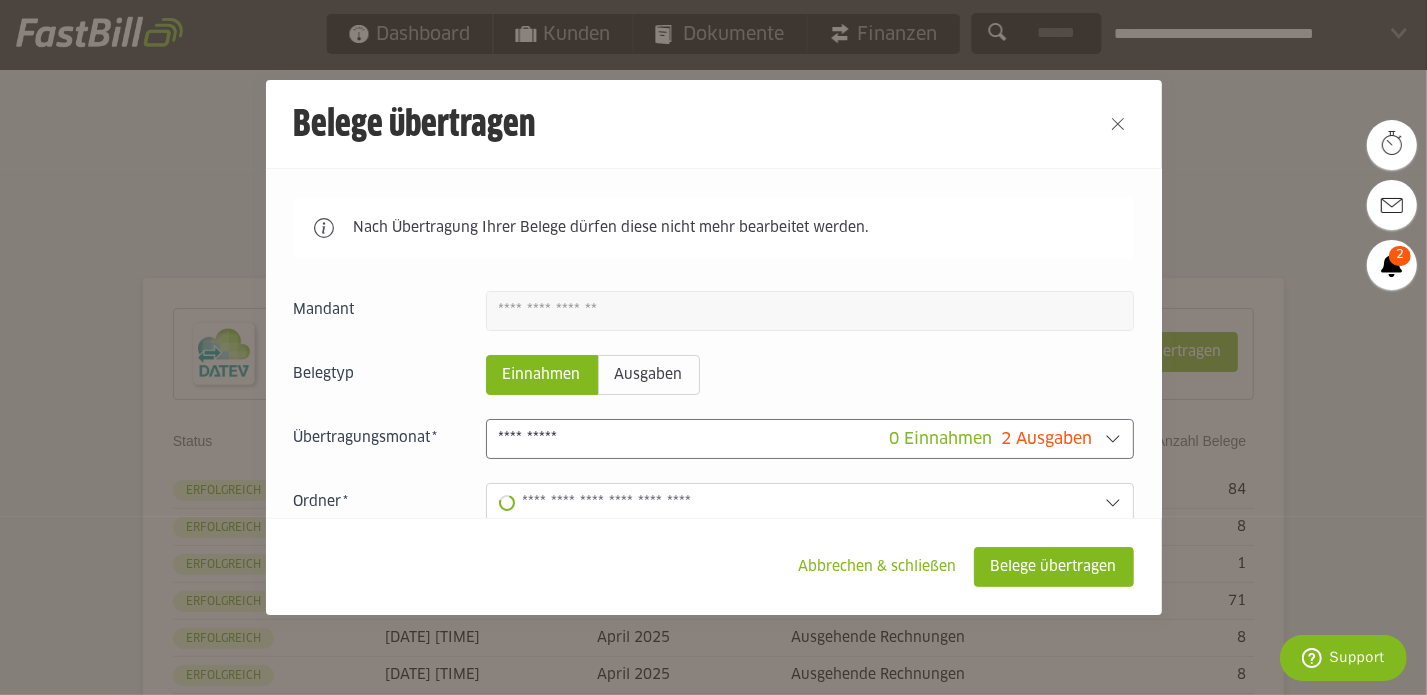 type on "**********" 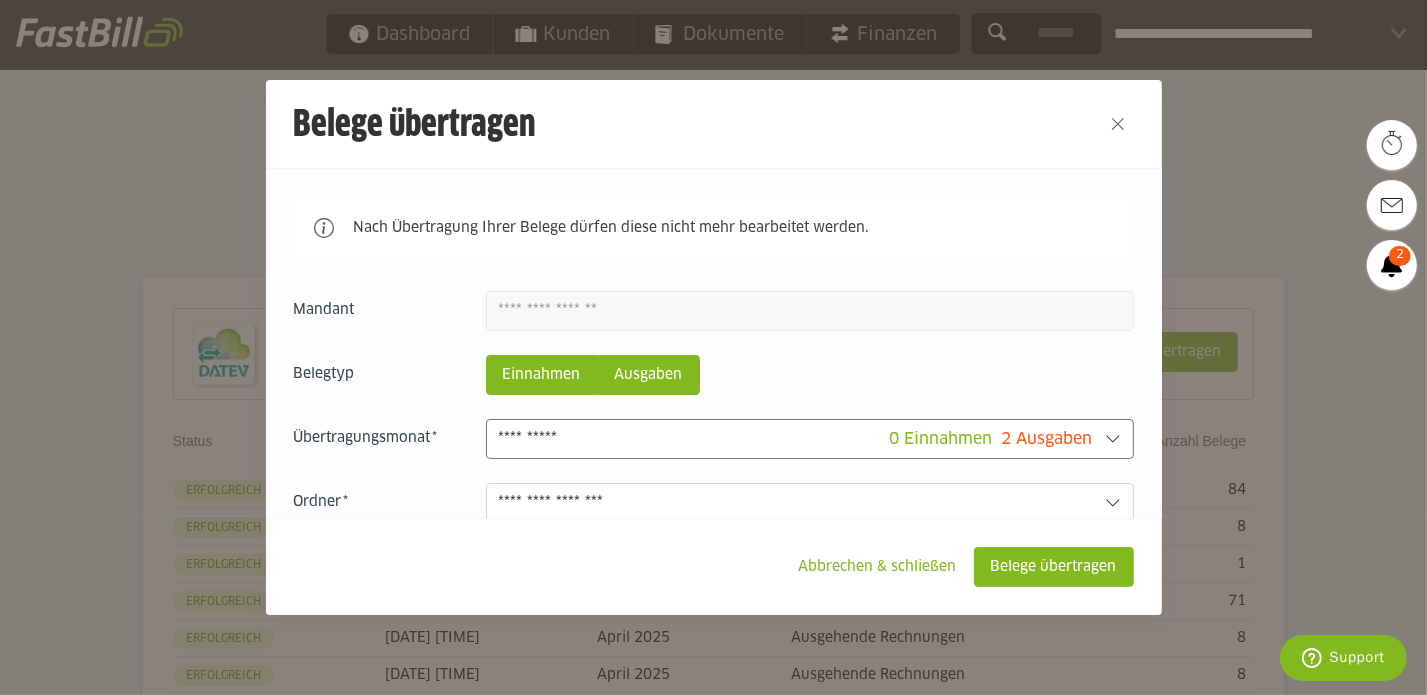 click on "Ausgaben" 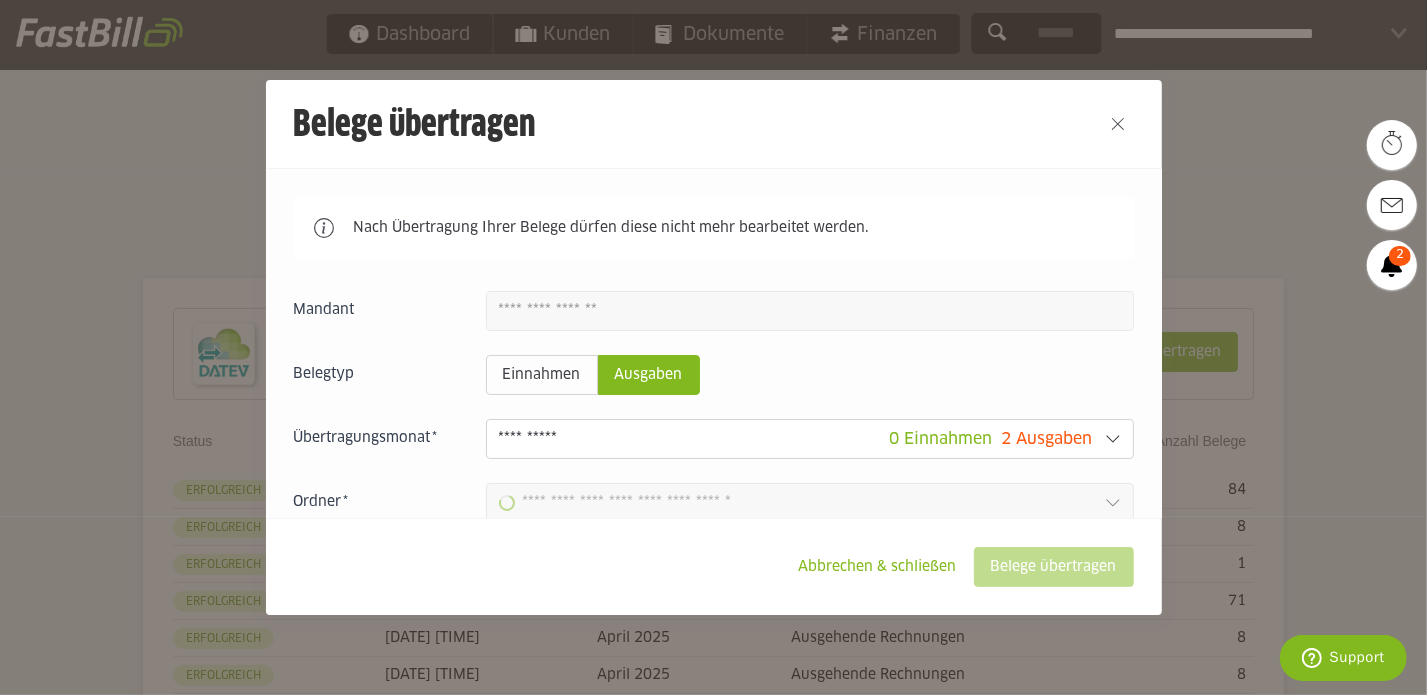 type on "**********" 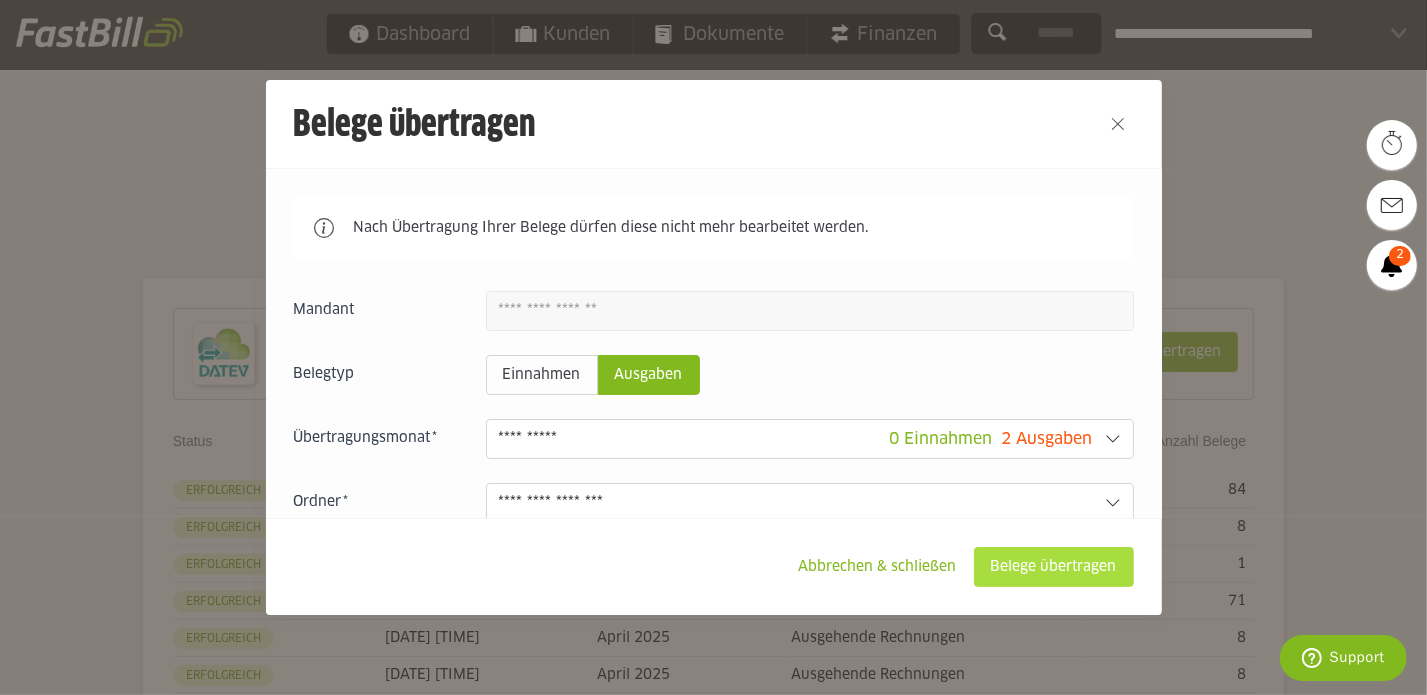 click on "Belege übertragen" at bounding box center (1054, 567) 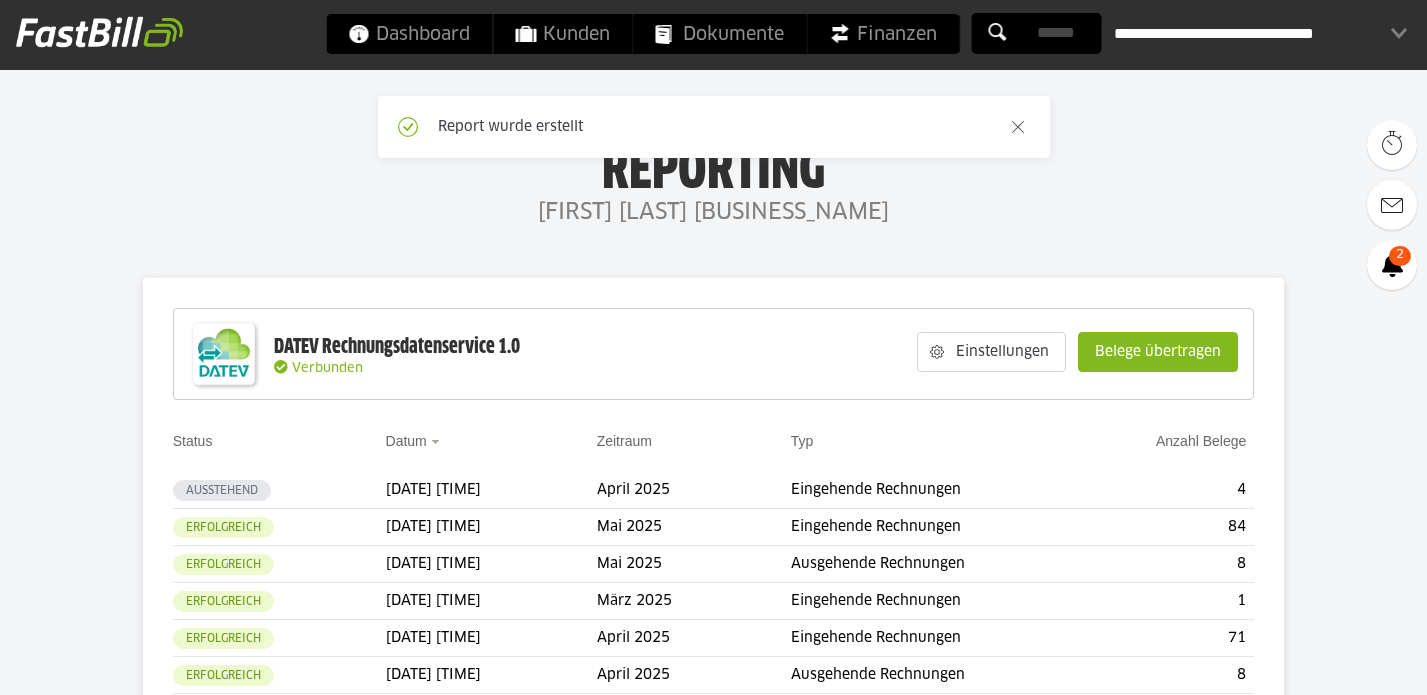 scroll, scrollTop: 0, scrollLeft: 0, axis: both 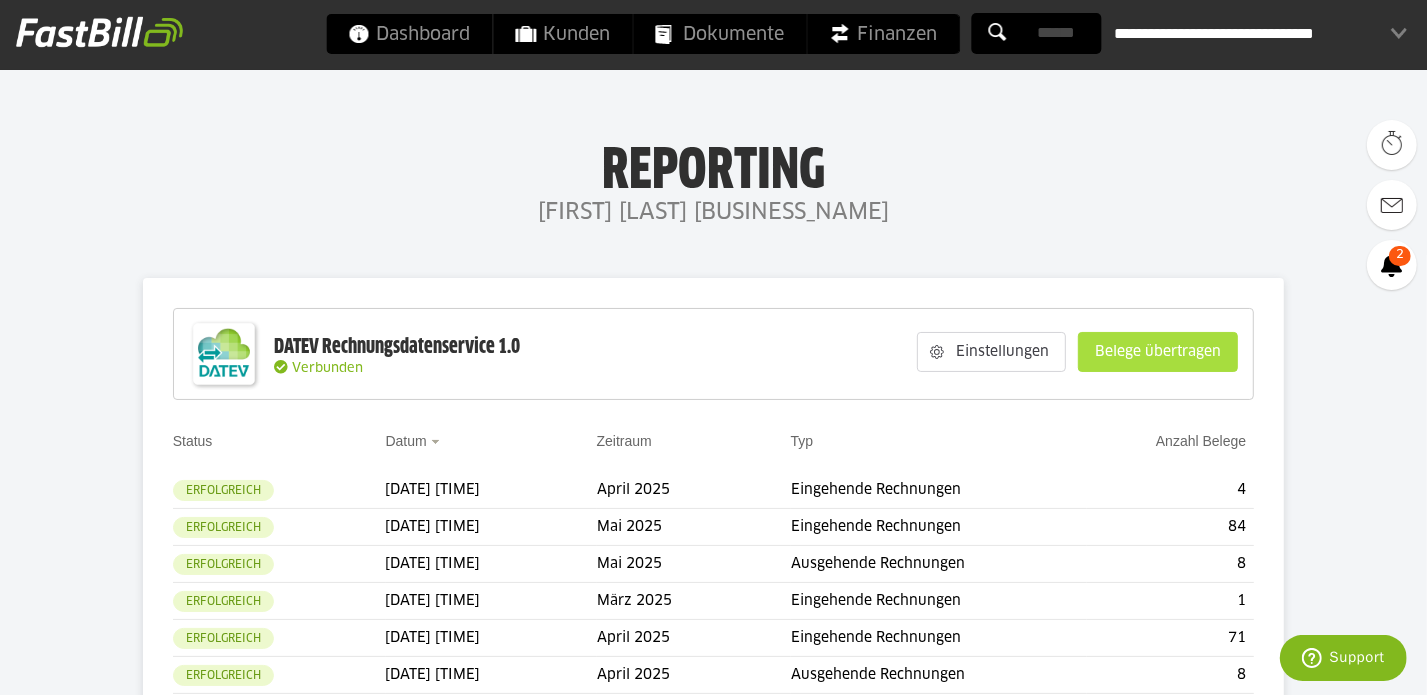 click on "Belege übertragen" at bounding box center [1158, 352] 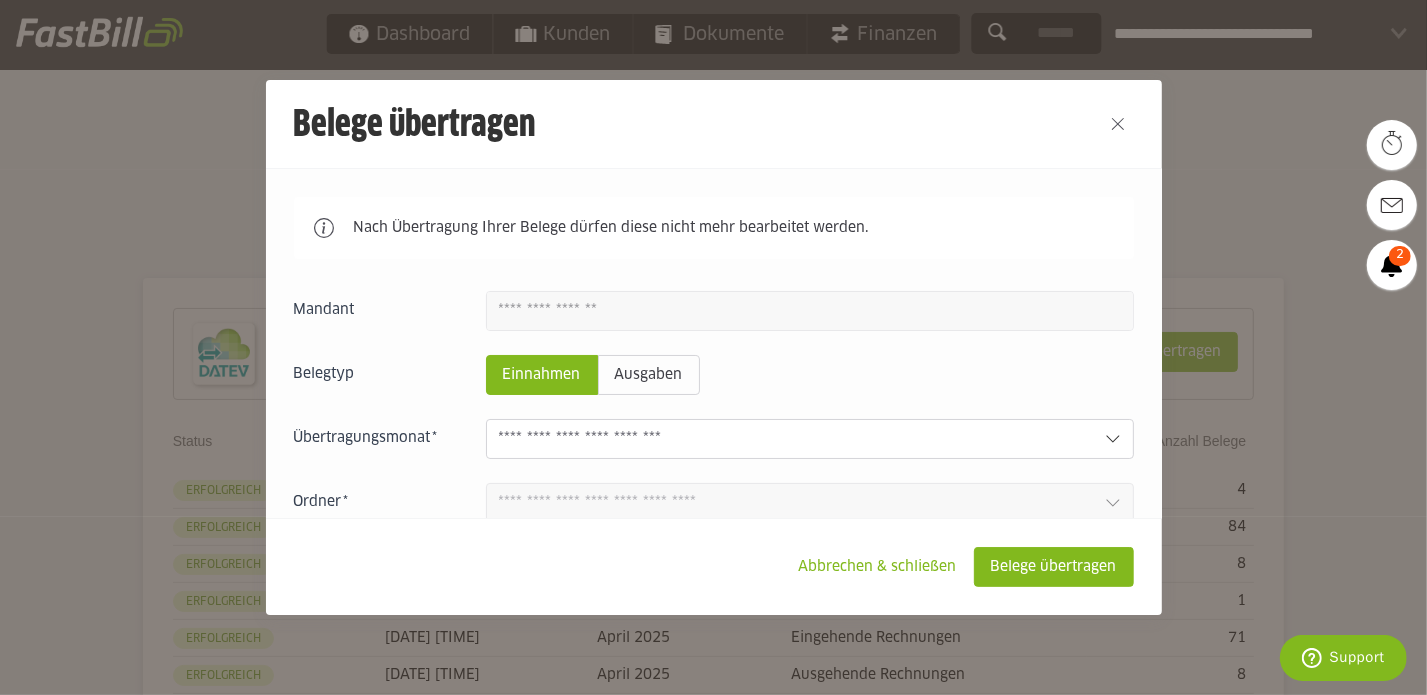click 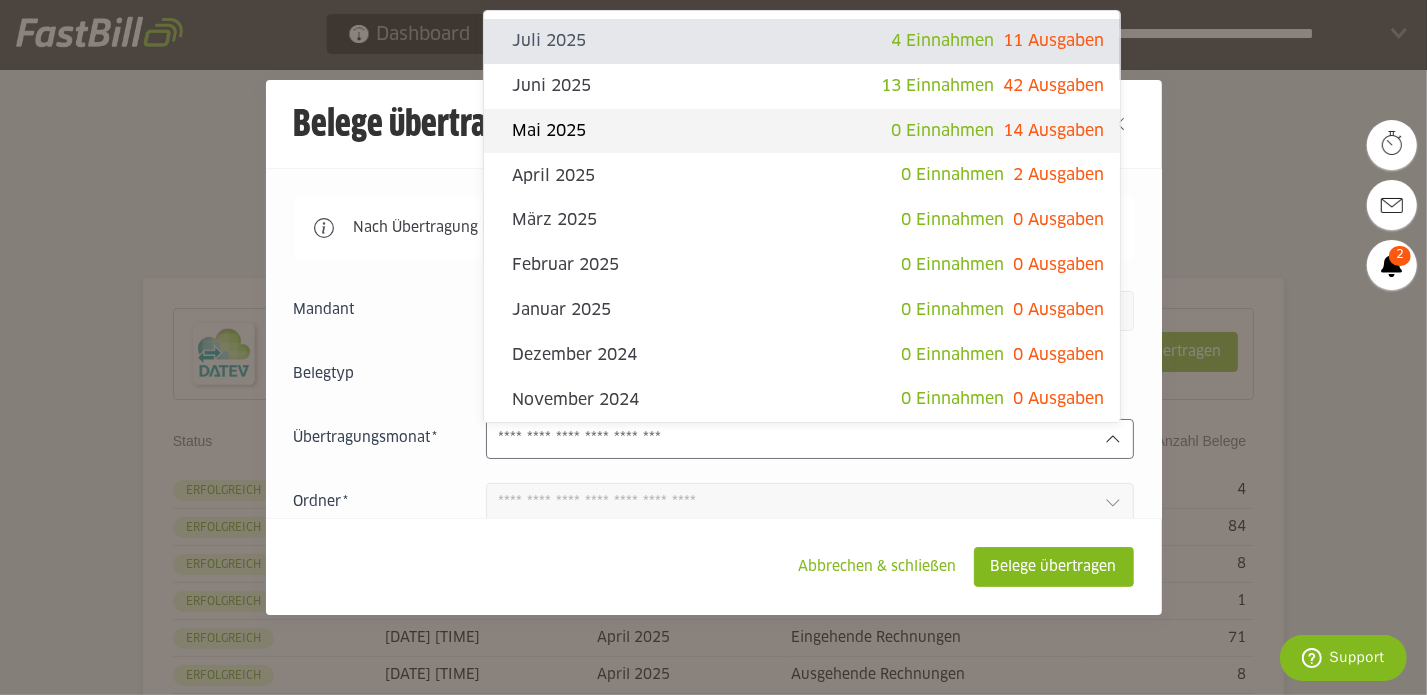 click on "14 Ausgaben" 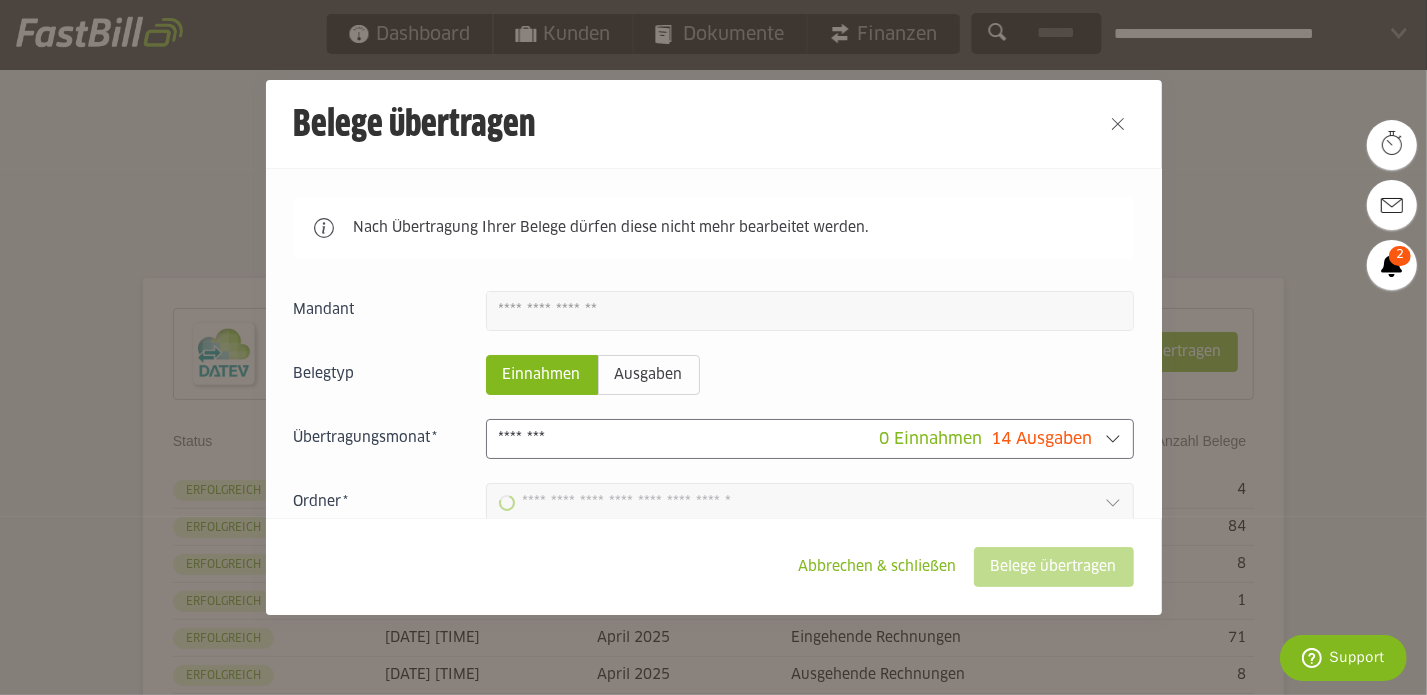 type on "**********" 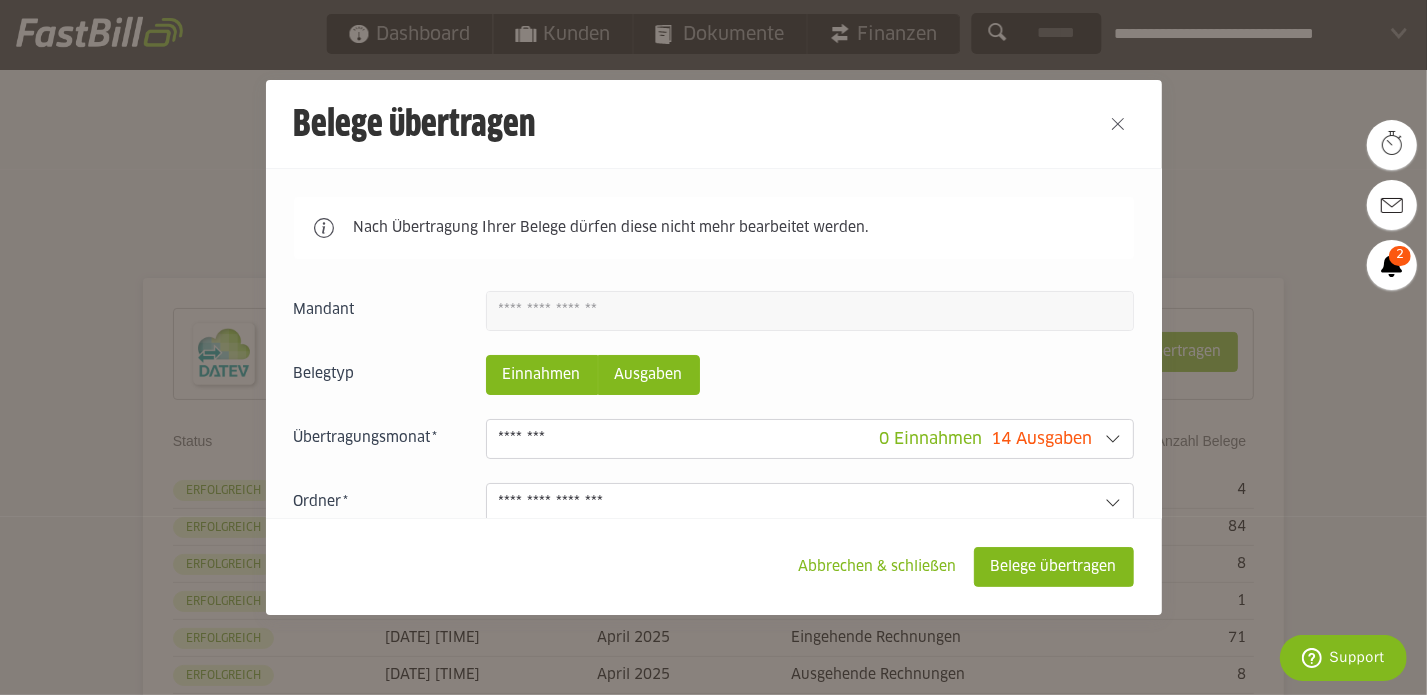 click on "Ausgaben" 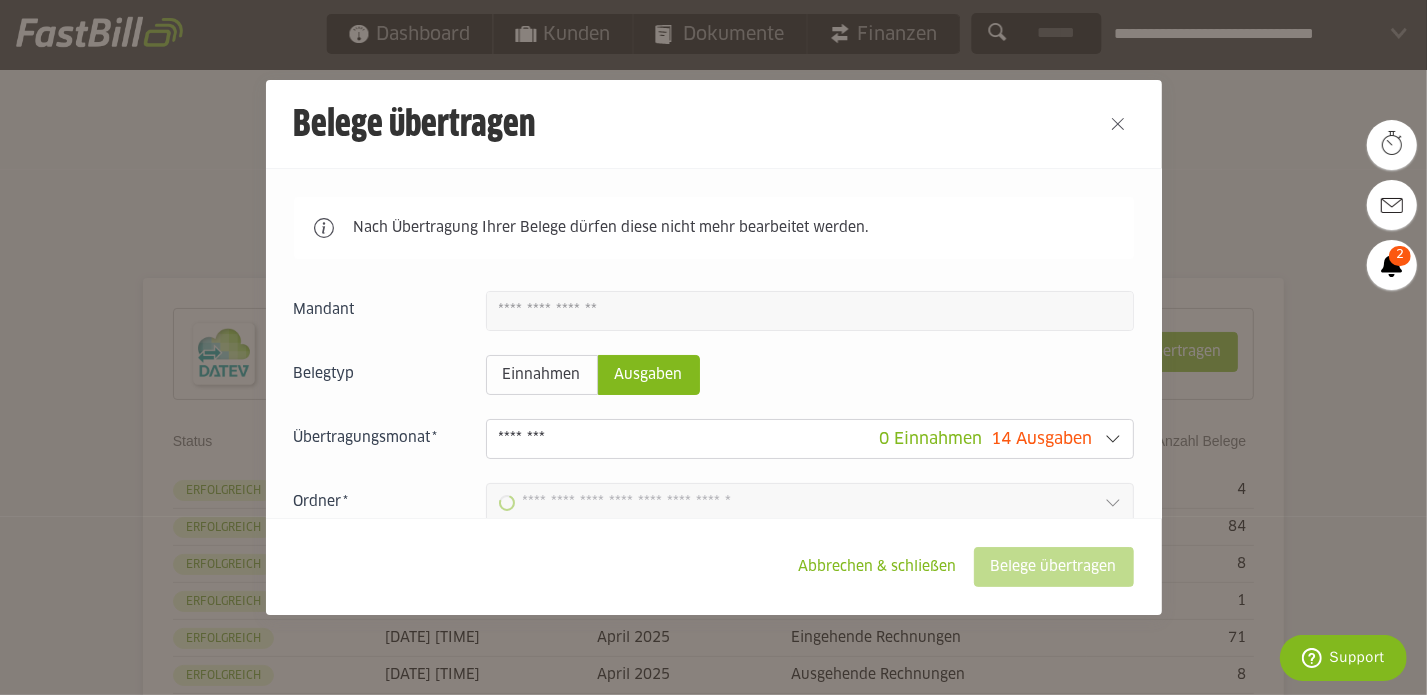 type on "**********" 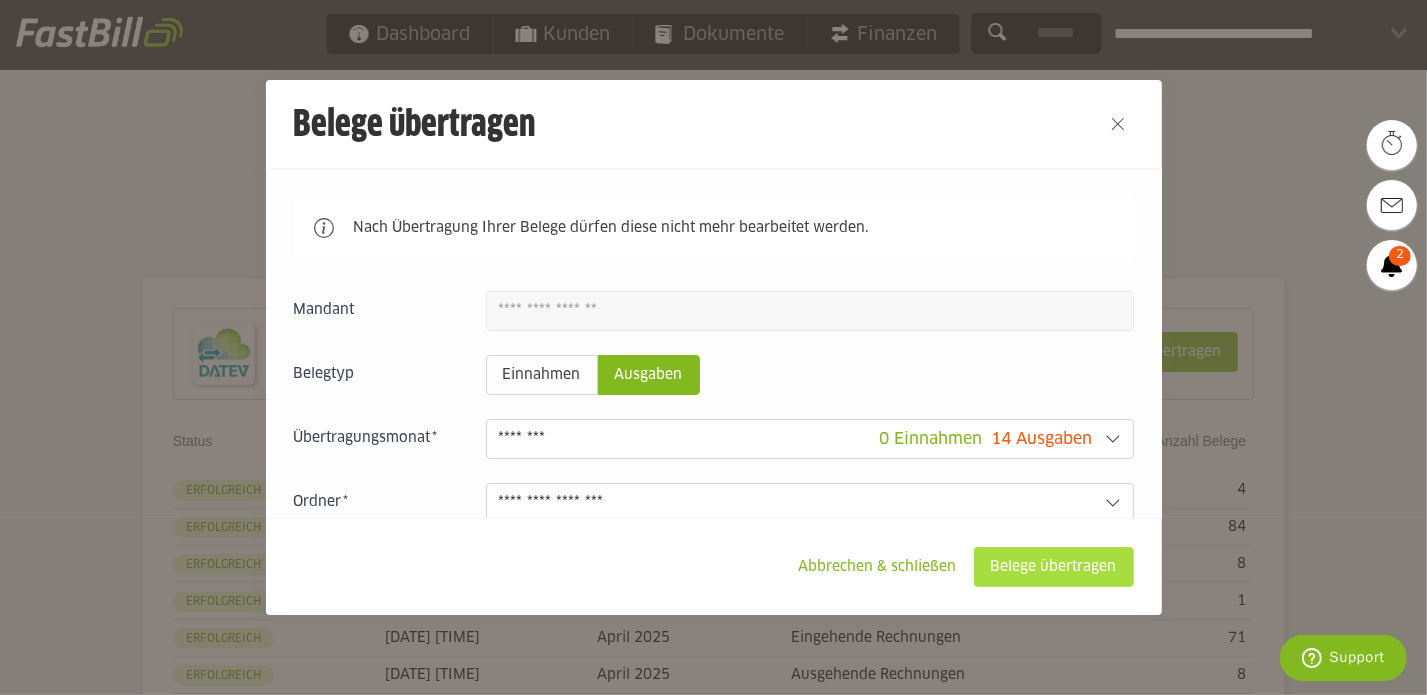 click on "Belege übertragen" at bounding box center (1054, 567) 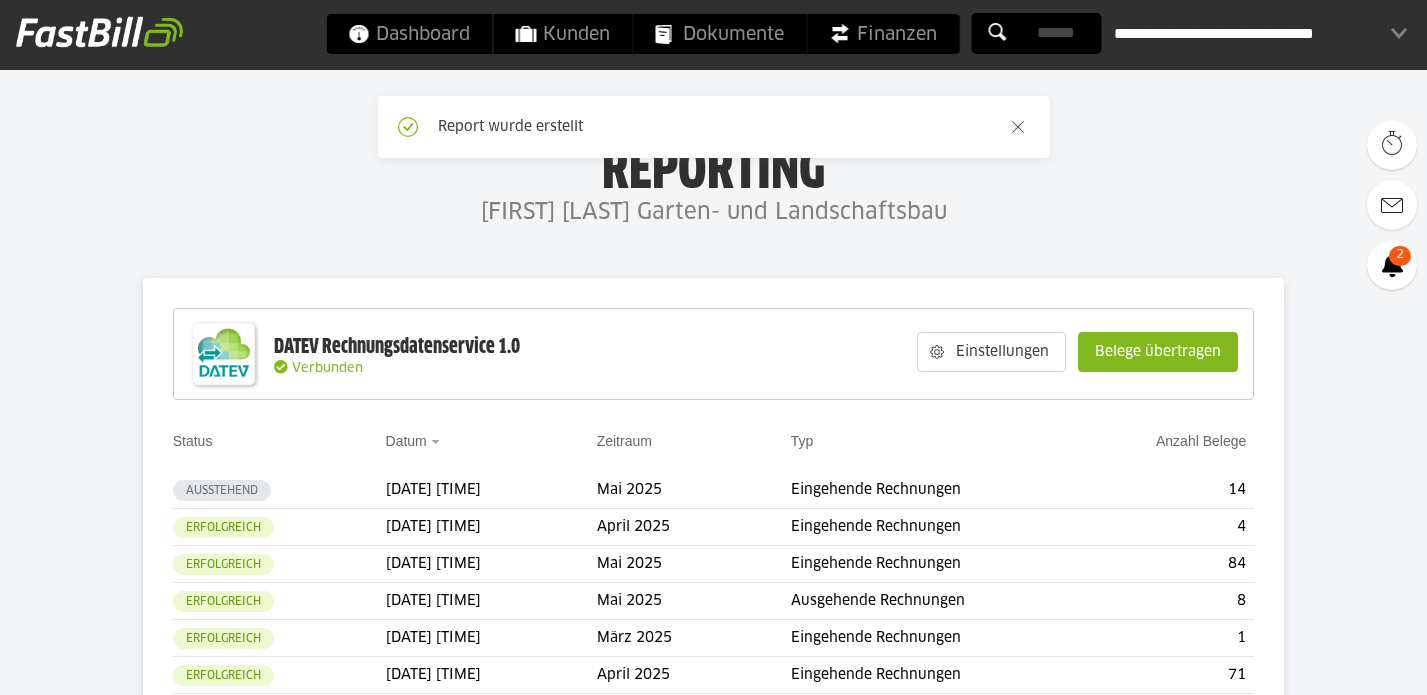 scroll, scrollTop: 0, scrollLeft: 0, axis: both 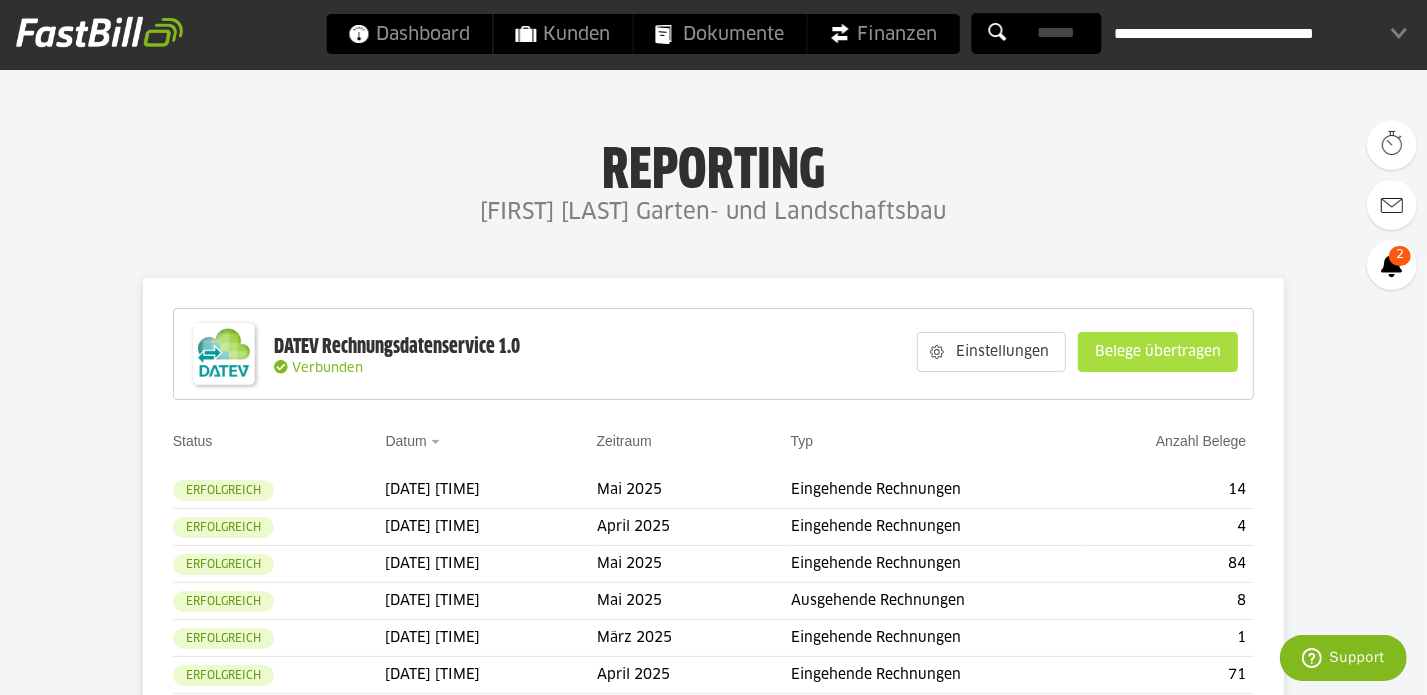 click on "Belege übertragen" at bounding box center [1158, 352] 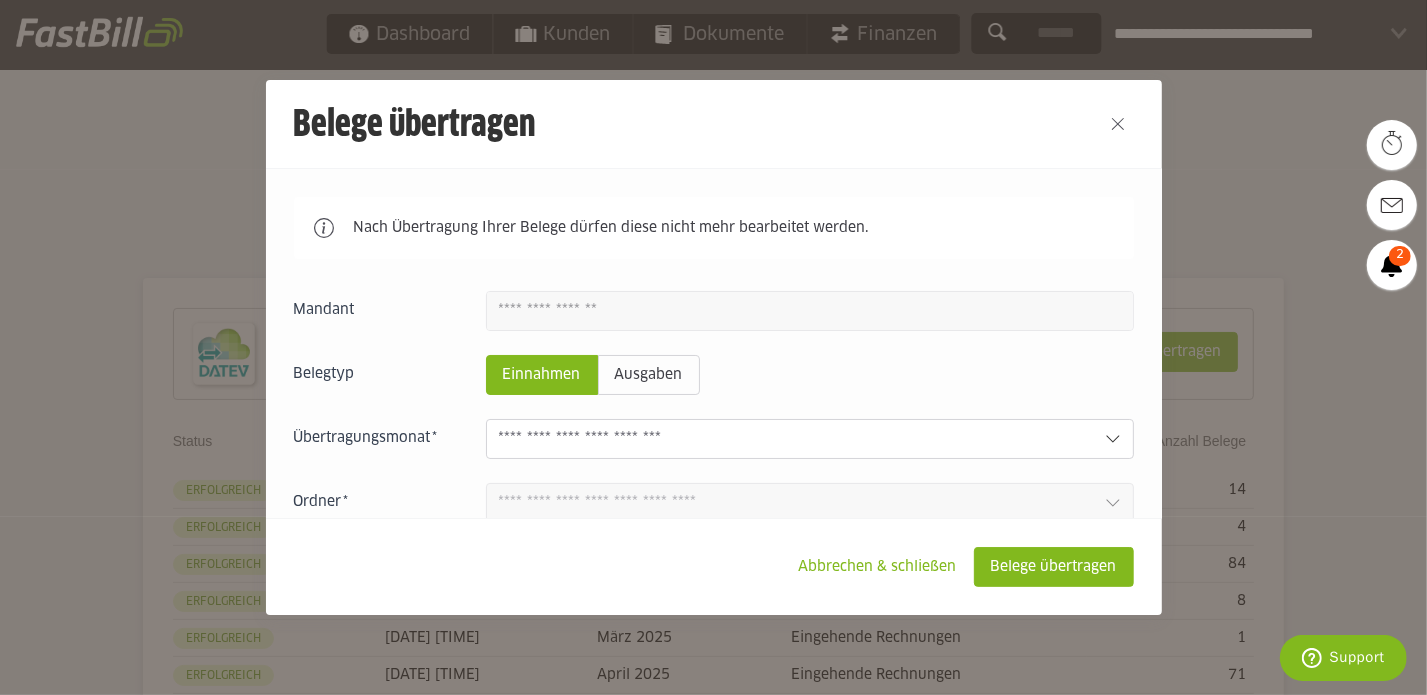 click 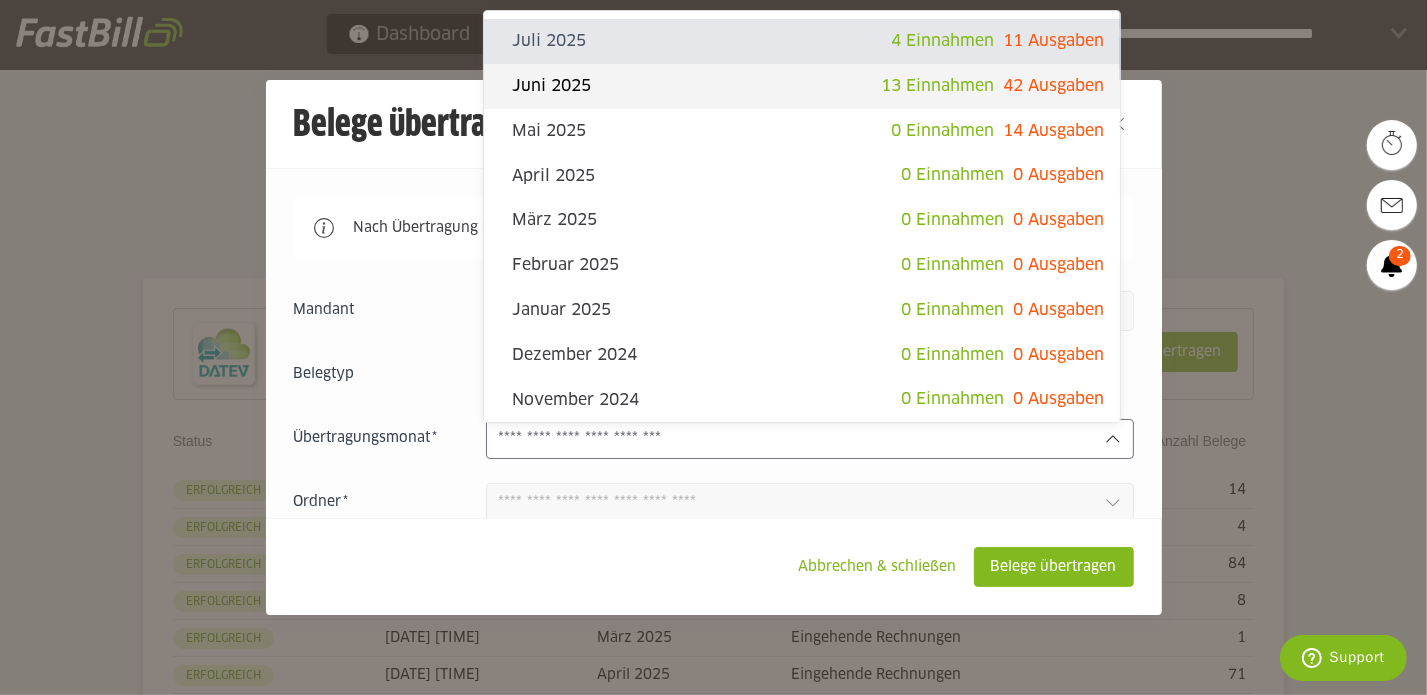 click on "13 Einnahmen" 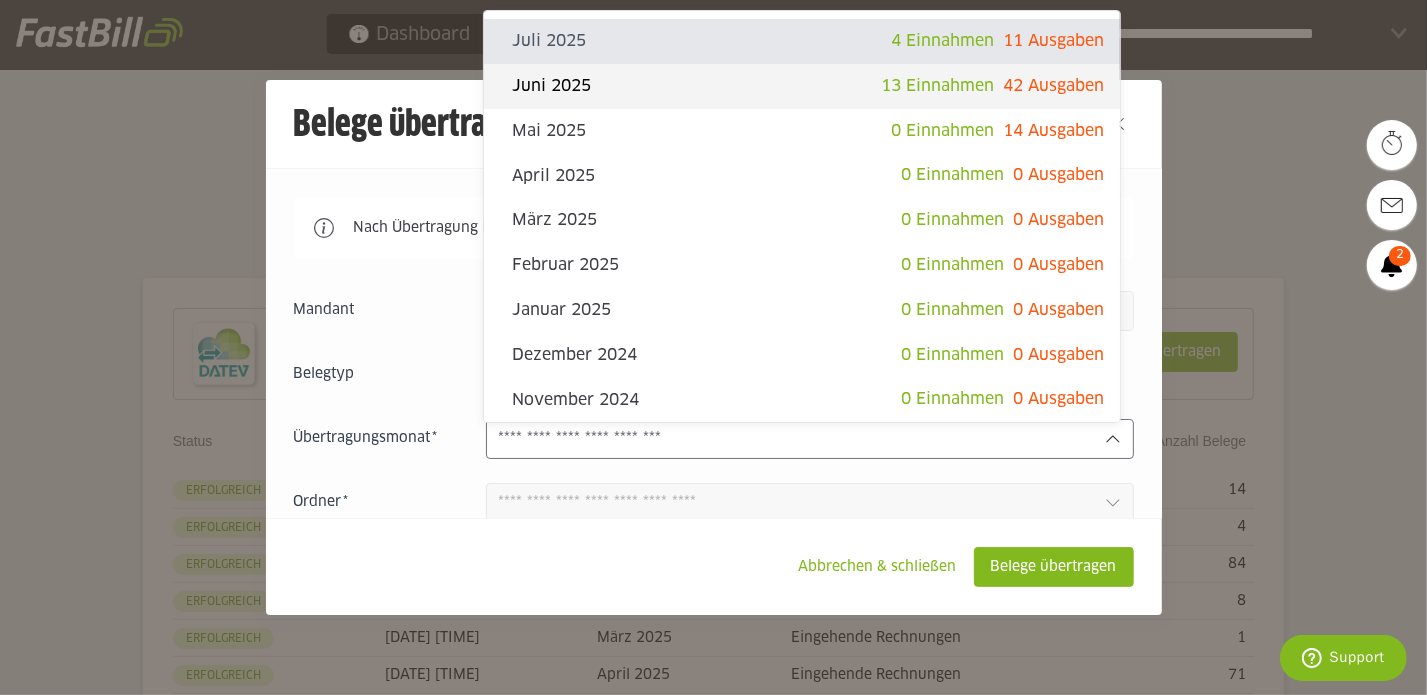 type on "*********" 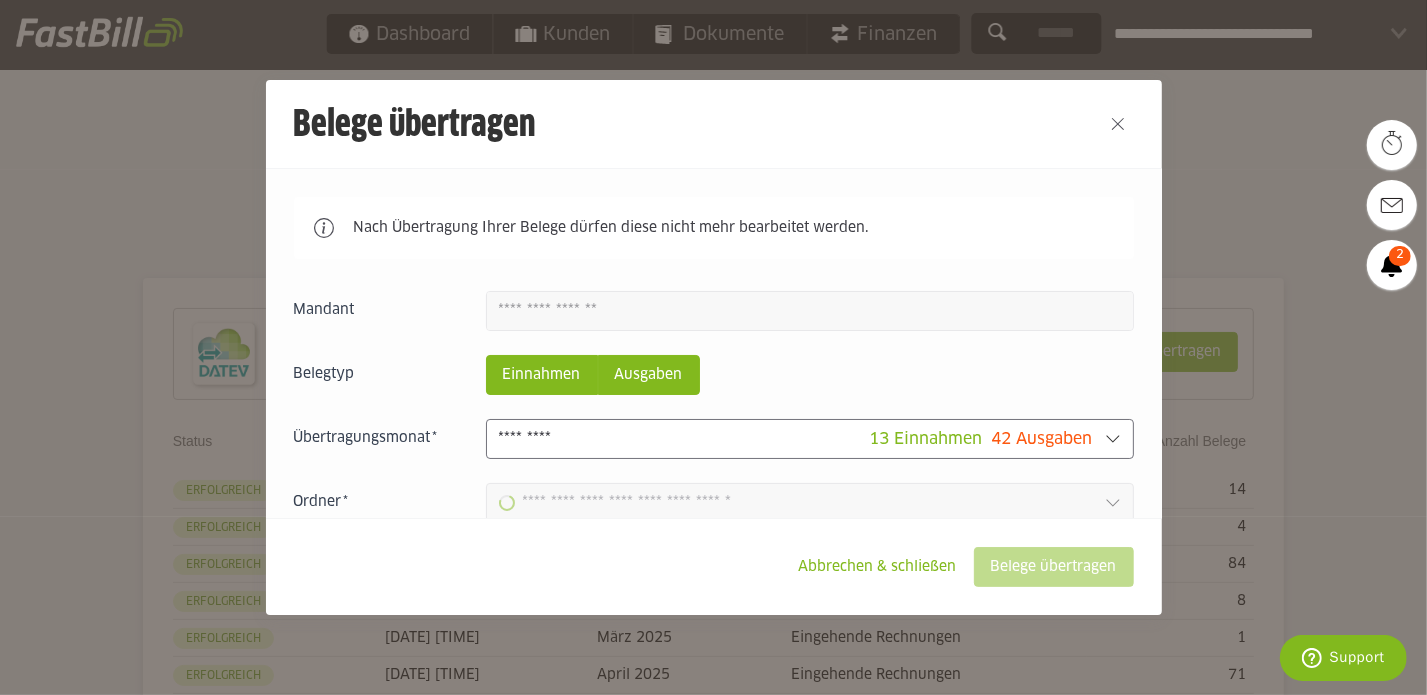 type on "**********" 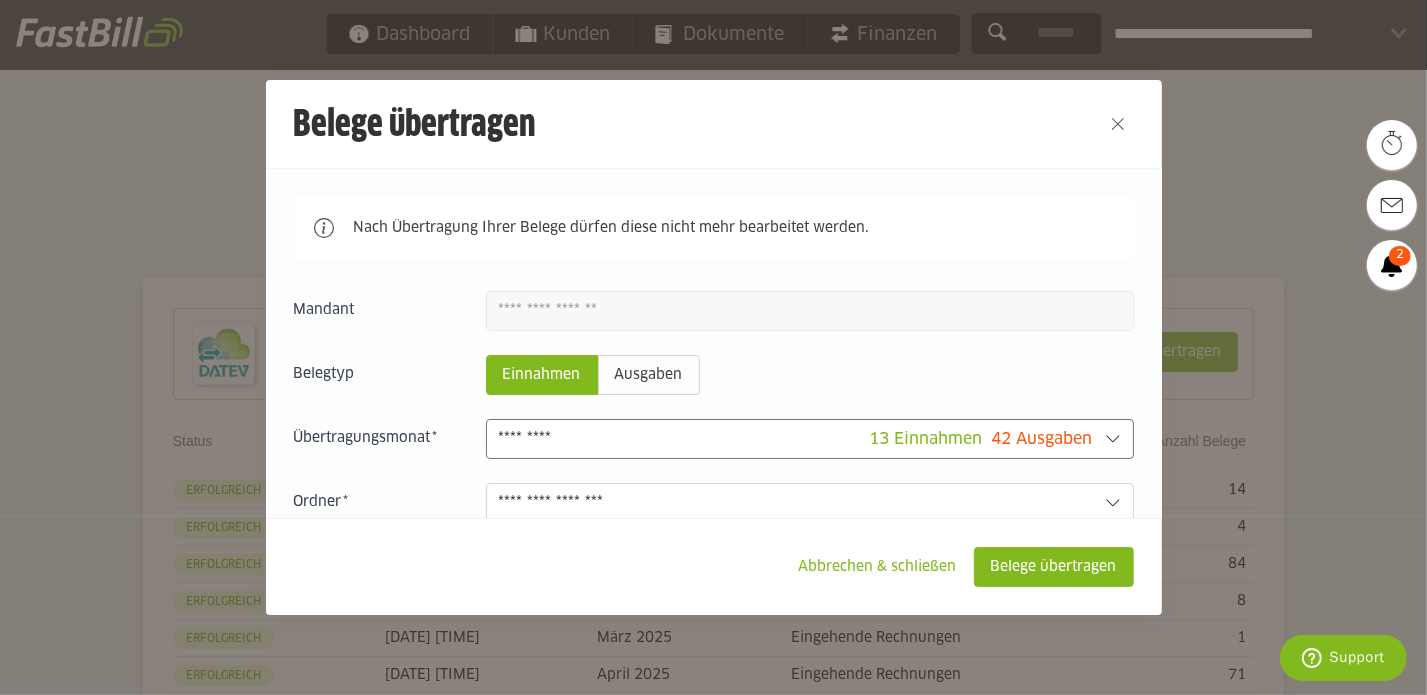 click on "Einnahmen" 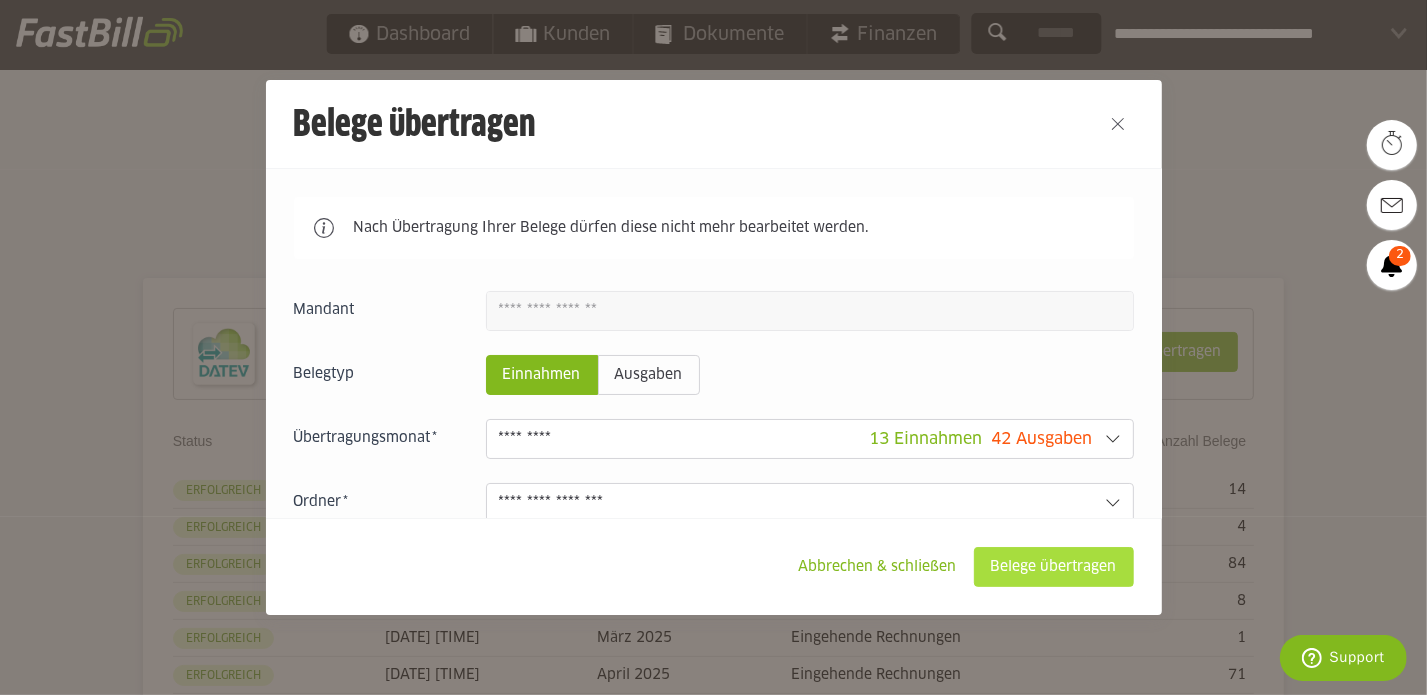 click on "Belege übertragen" at bounding box center (1054, 567) 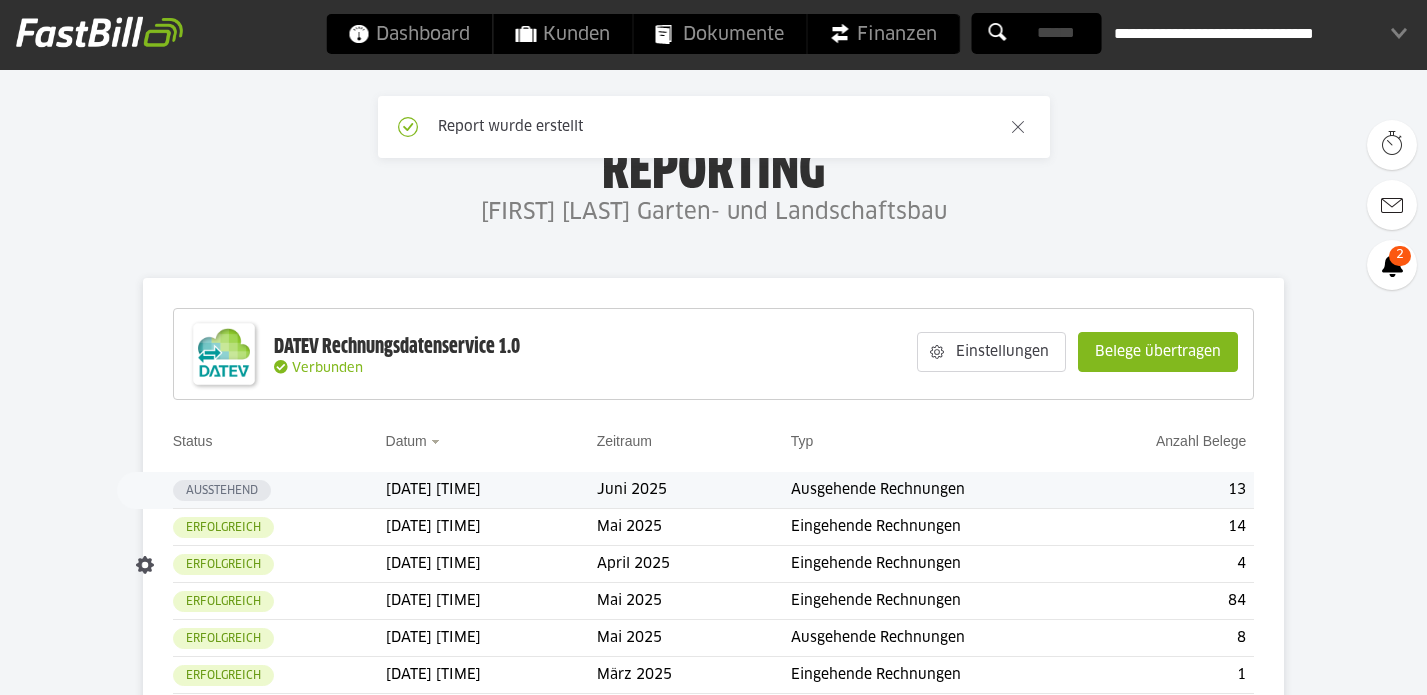 scroll, scrollTop: 0, scrollLeft: 0, axis: both 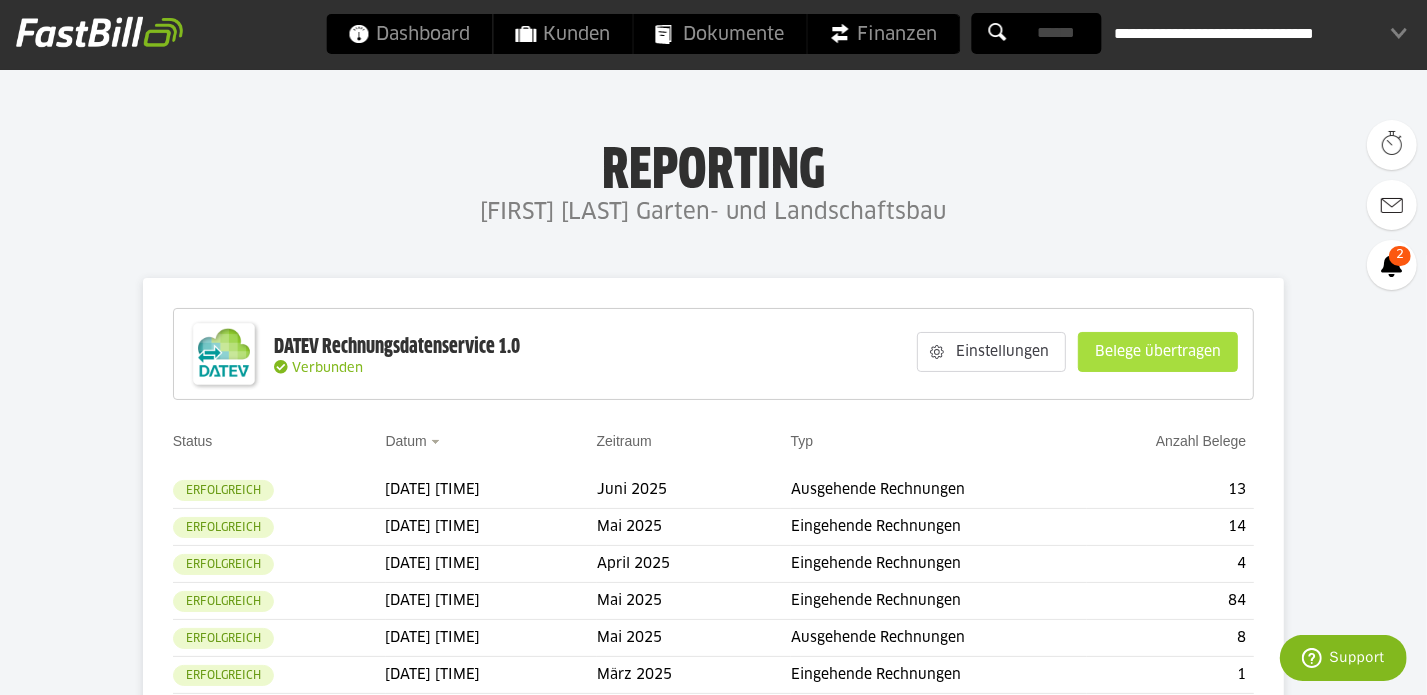 click on "Belege übertragen" at bounding box center (1158, 352) 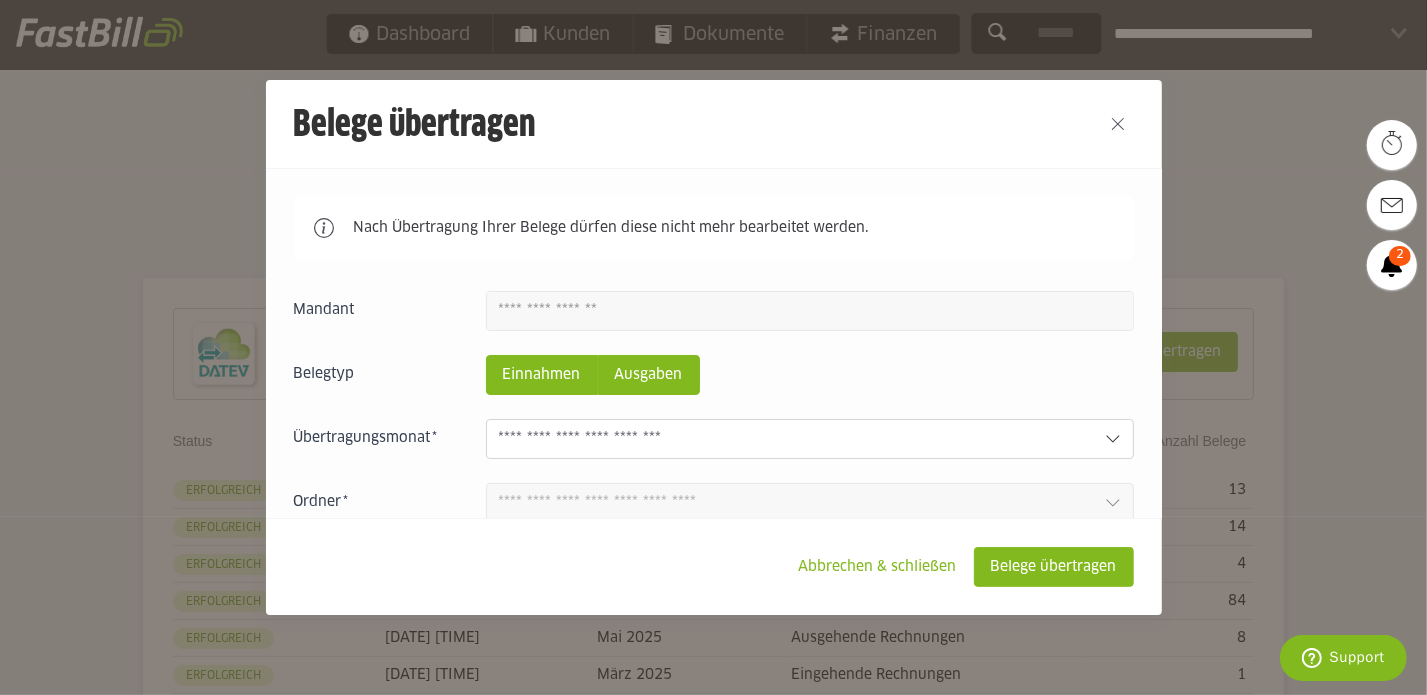 click on "Ausgaben" 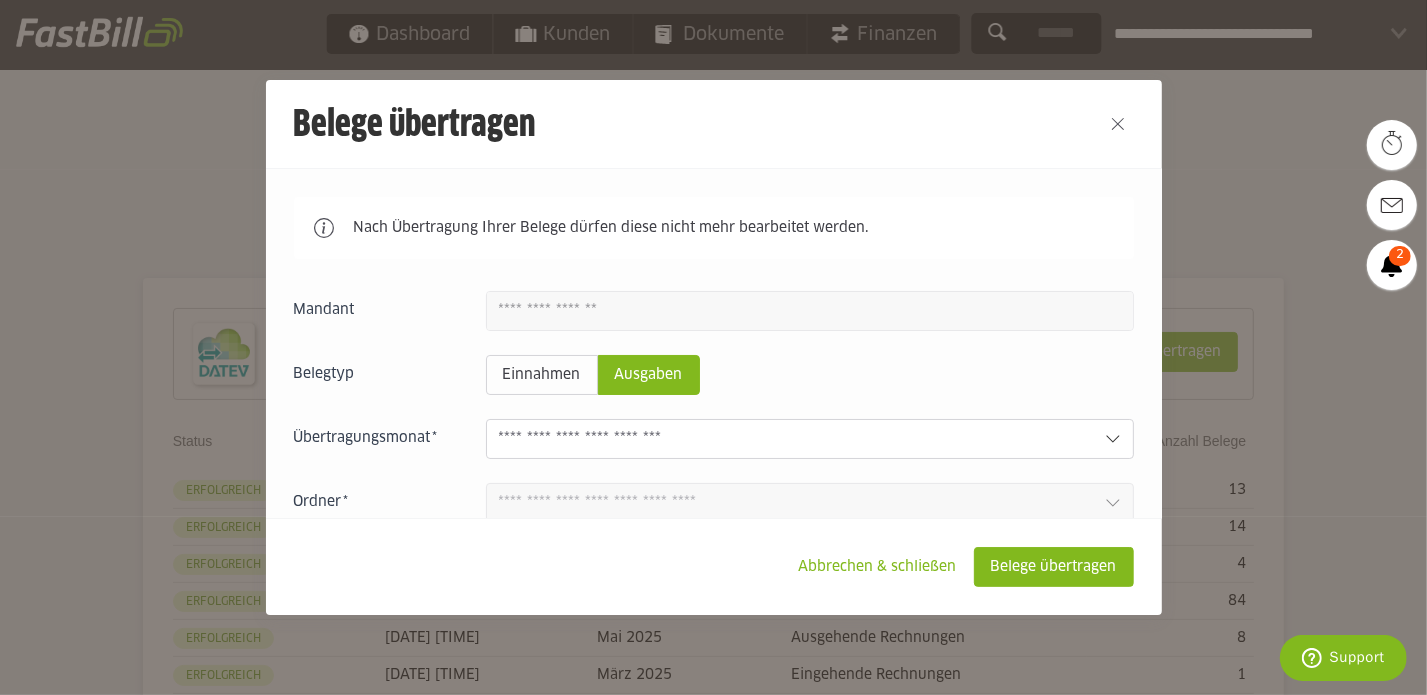click 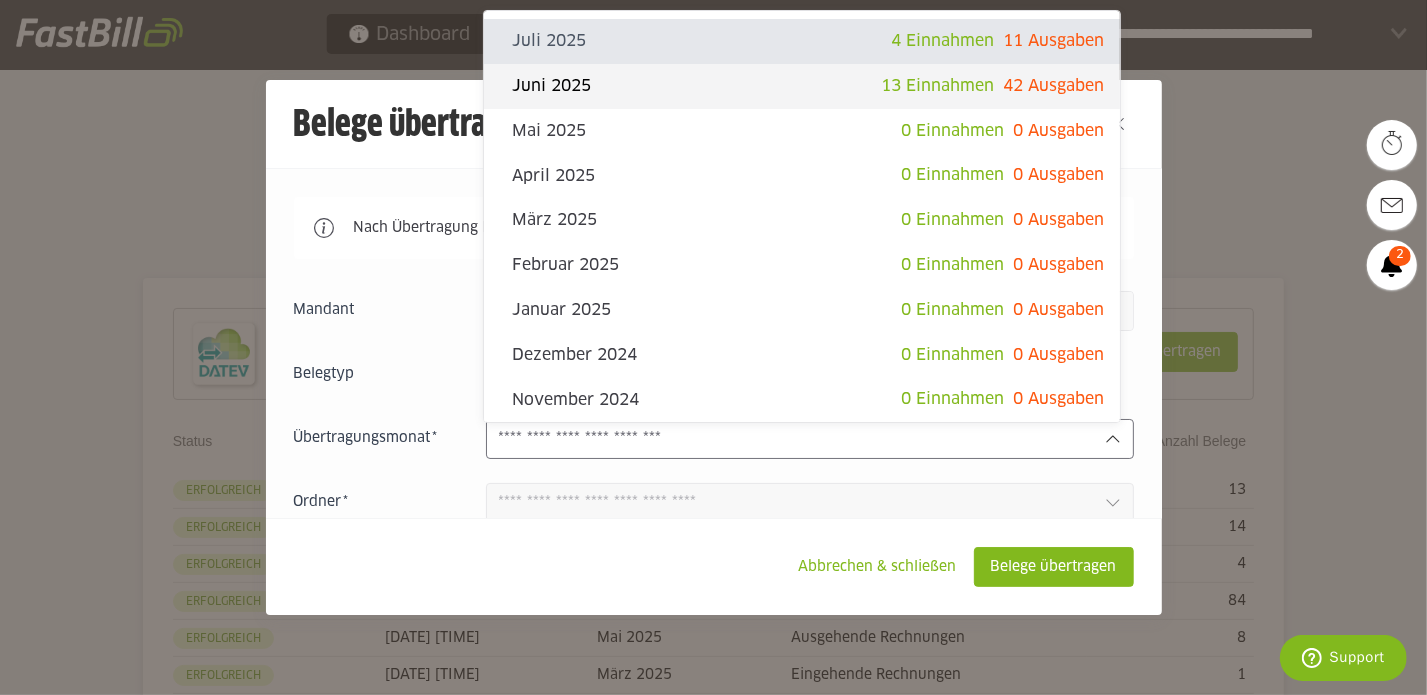 click on "42 Ausgaben" 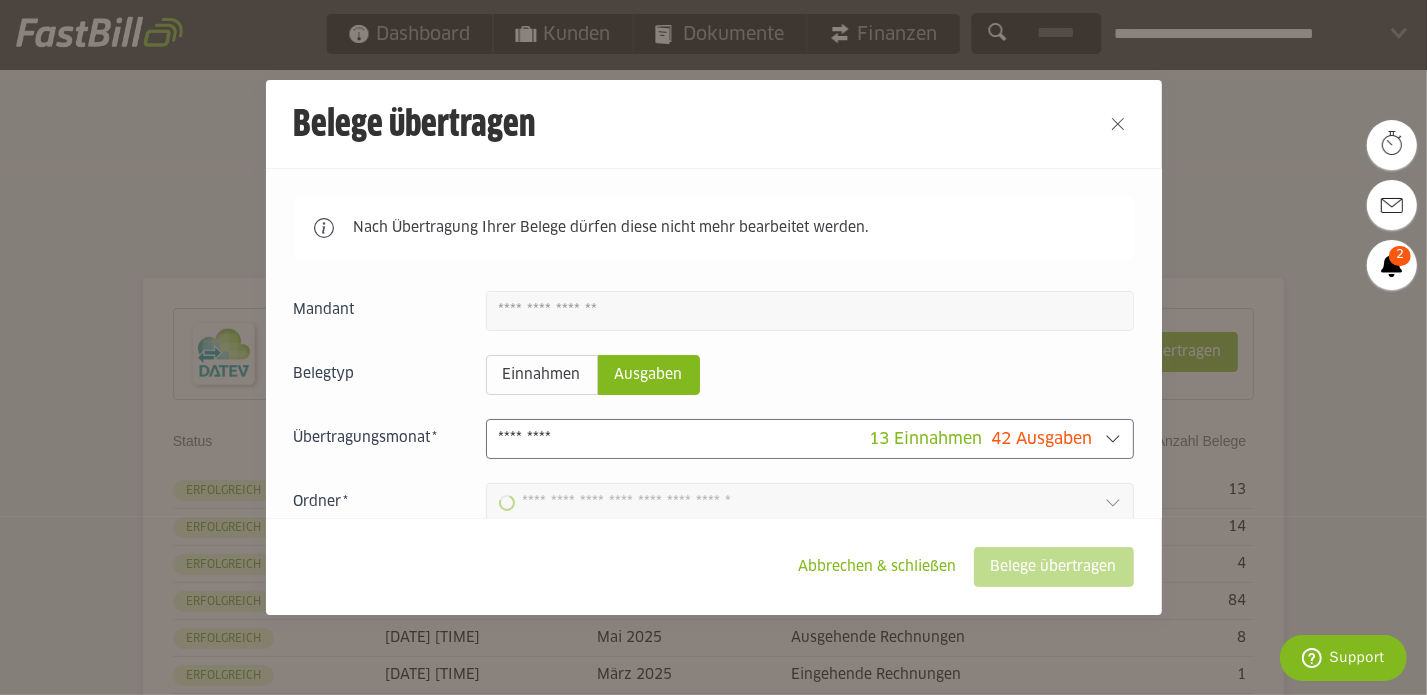 type on "**********" 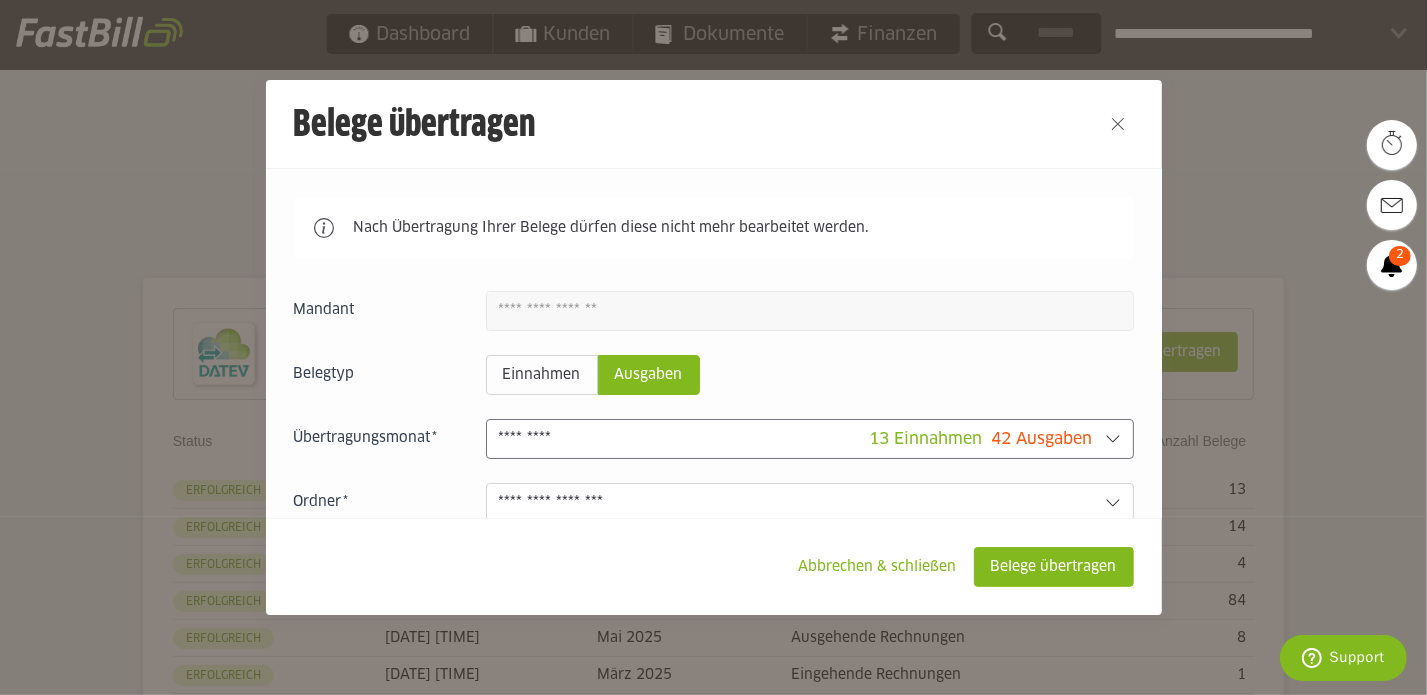 click on "Ausgaben" 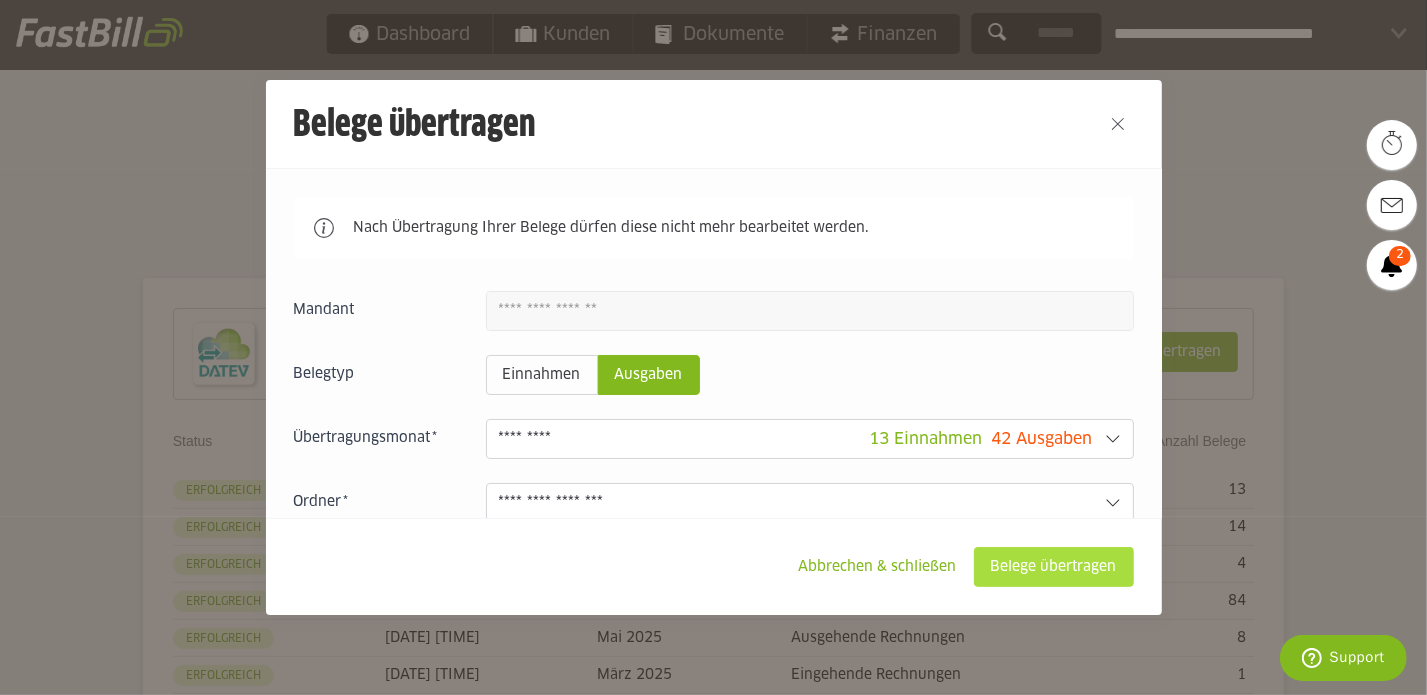 click on "Belege übertragen" at bounding box center (1054, 567) 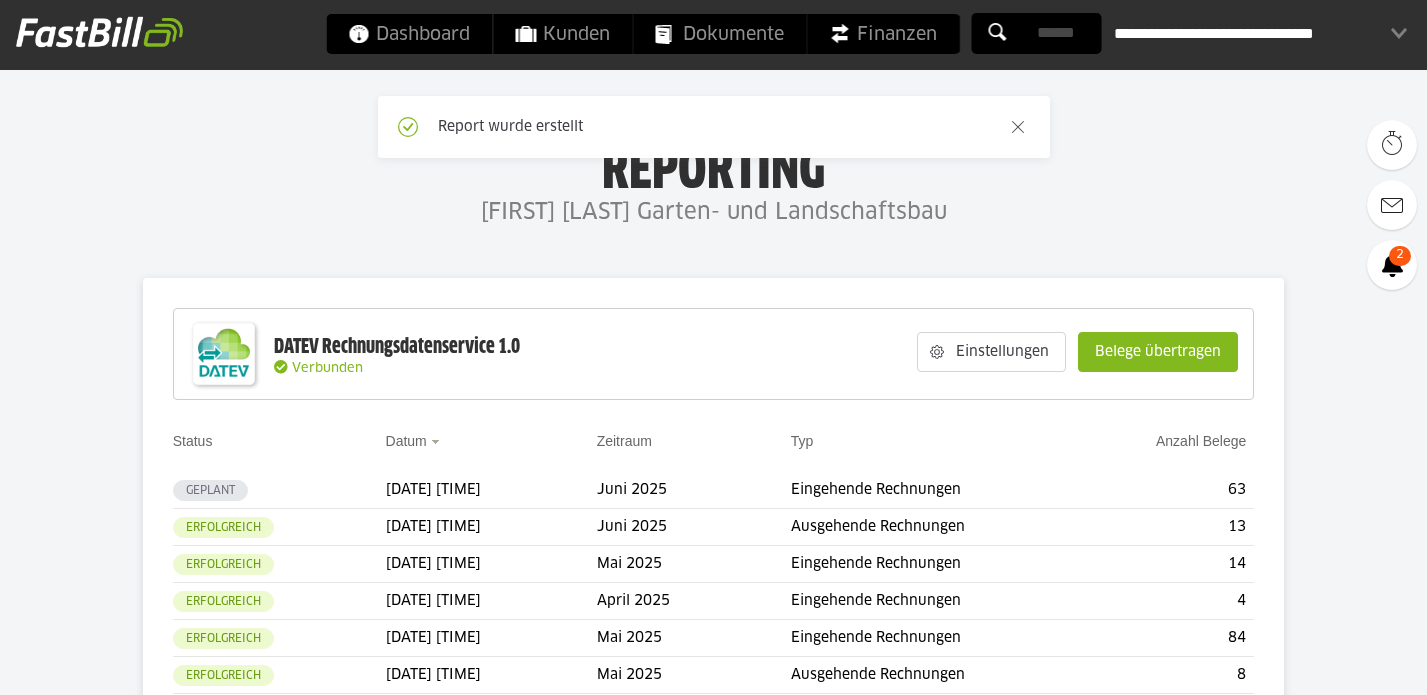 scroll, scrollTop: 0, scrollLeft: 0, axis: both 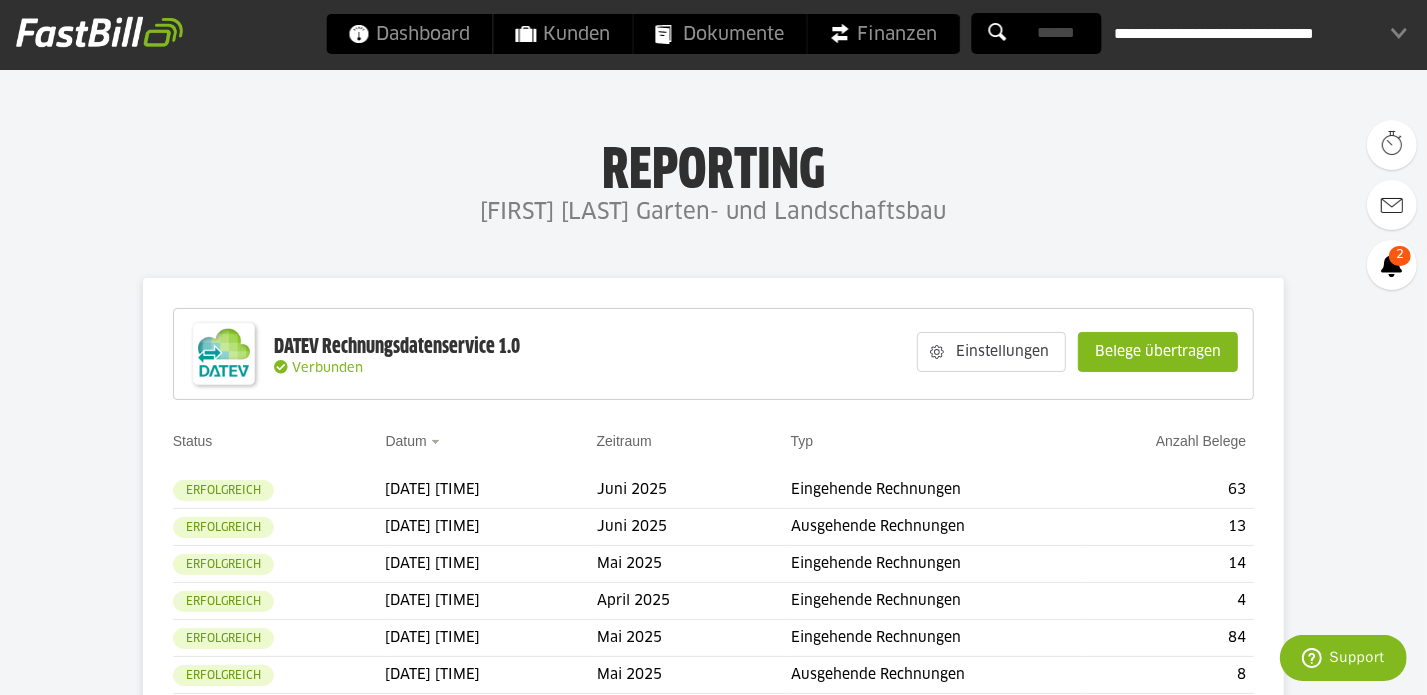 click at bounding box center (224, 354) 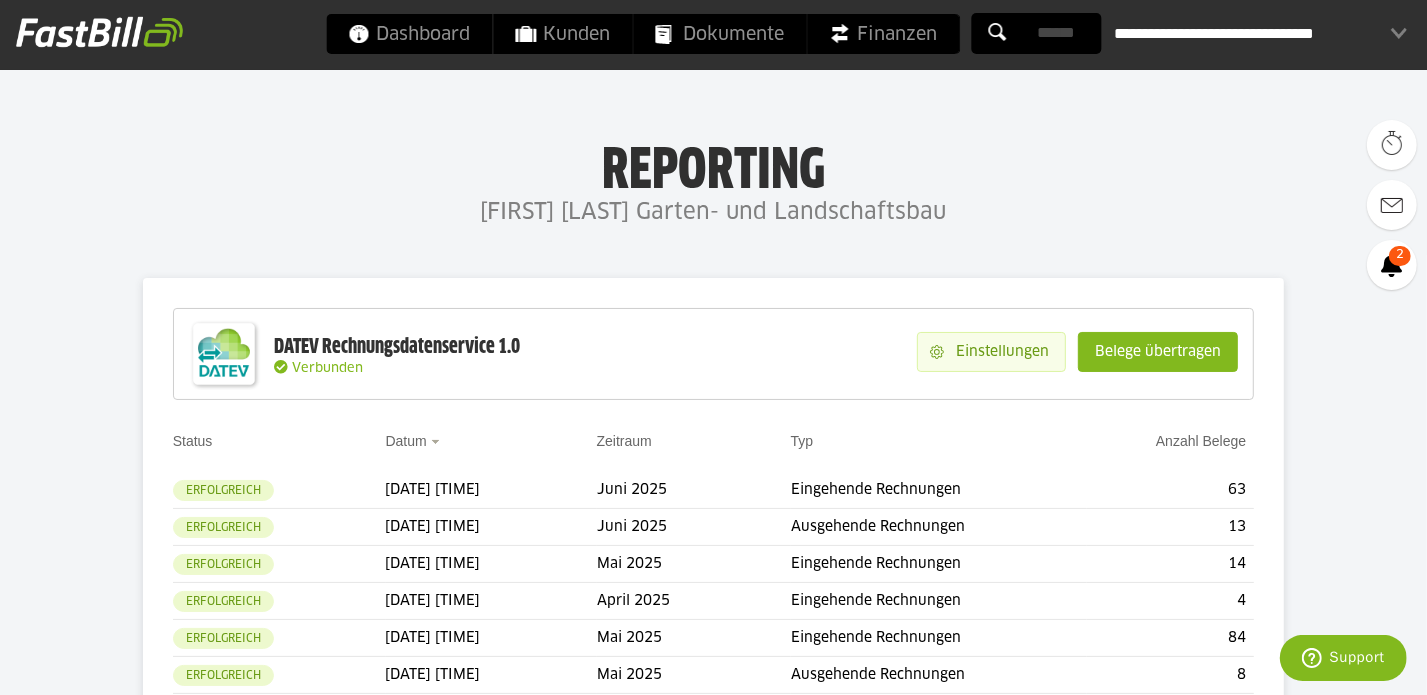 click on "Einstellungen" at bounding box center (1004, 352) 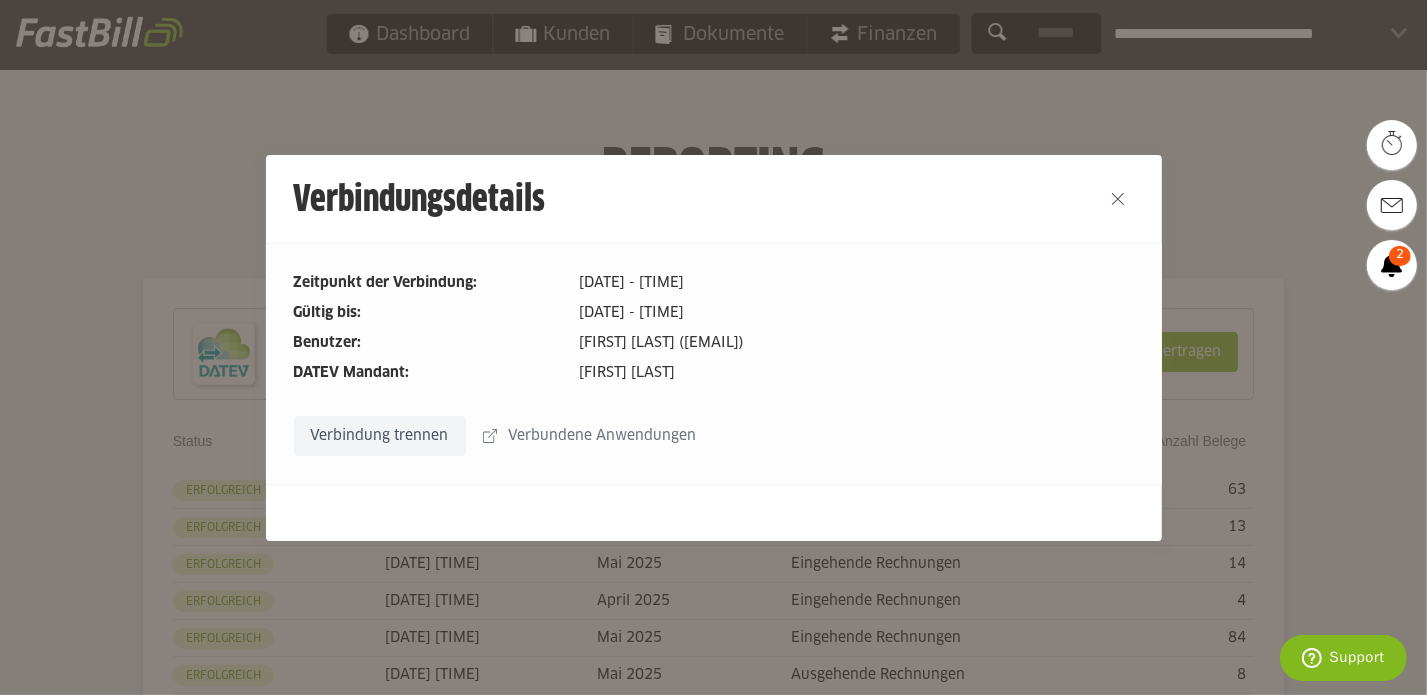click on "Verbindung trennen" at bounding box center [380, 436] 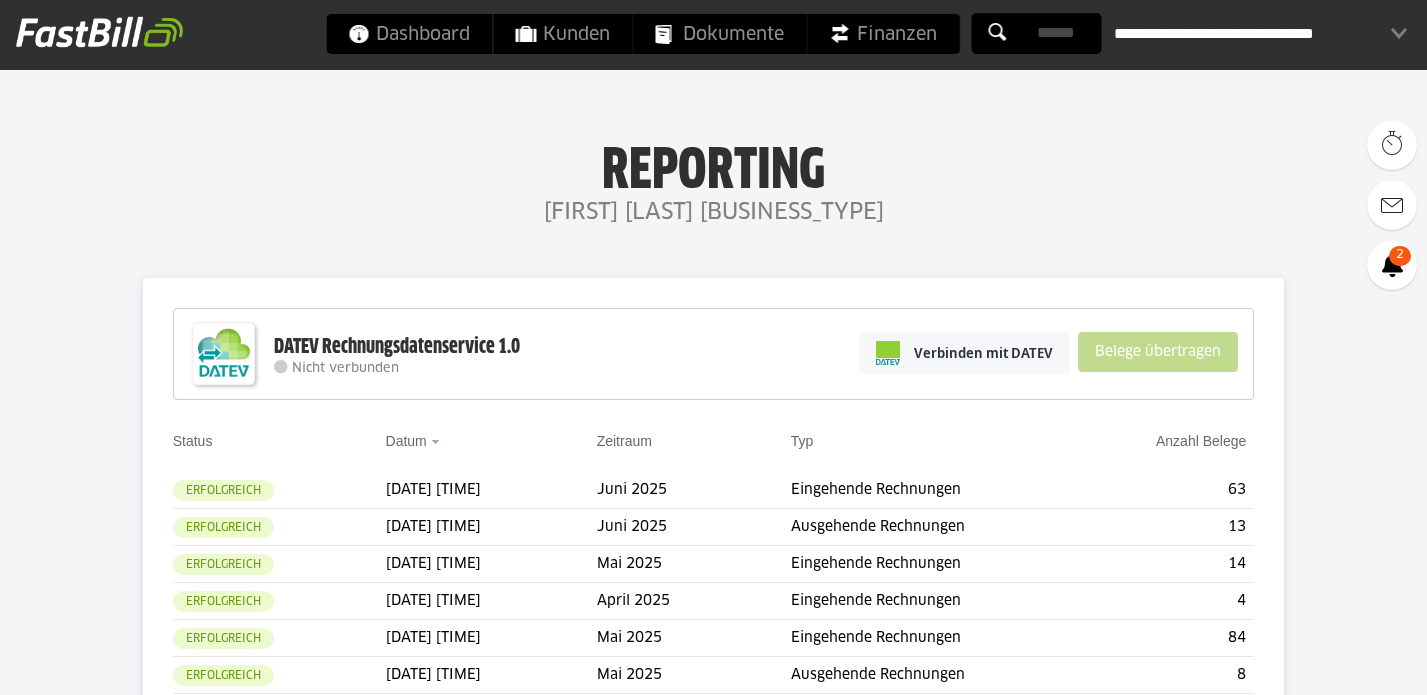 scroll, scrollTop: 0, scrollLeft: 0, axis: both 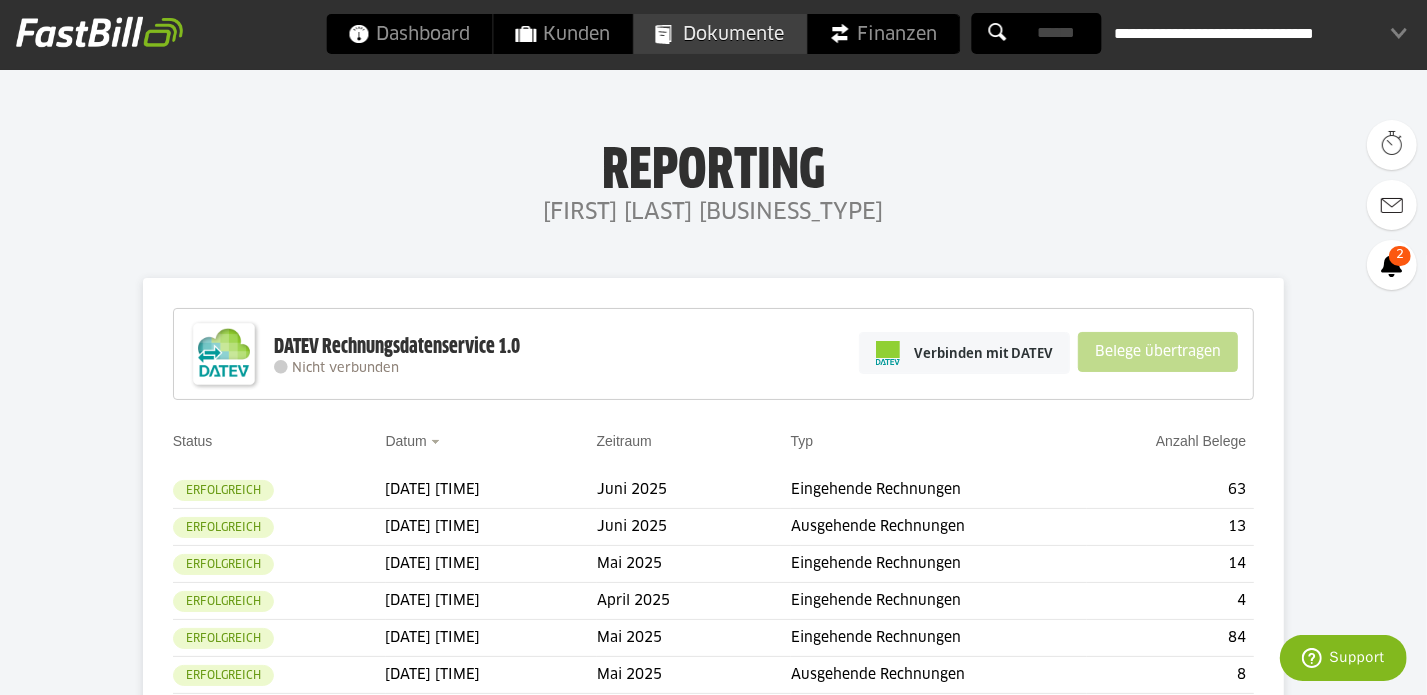click on "Dokumente" at bounding box center [719, 34] 